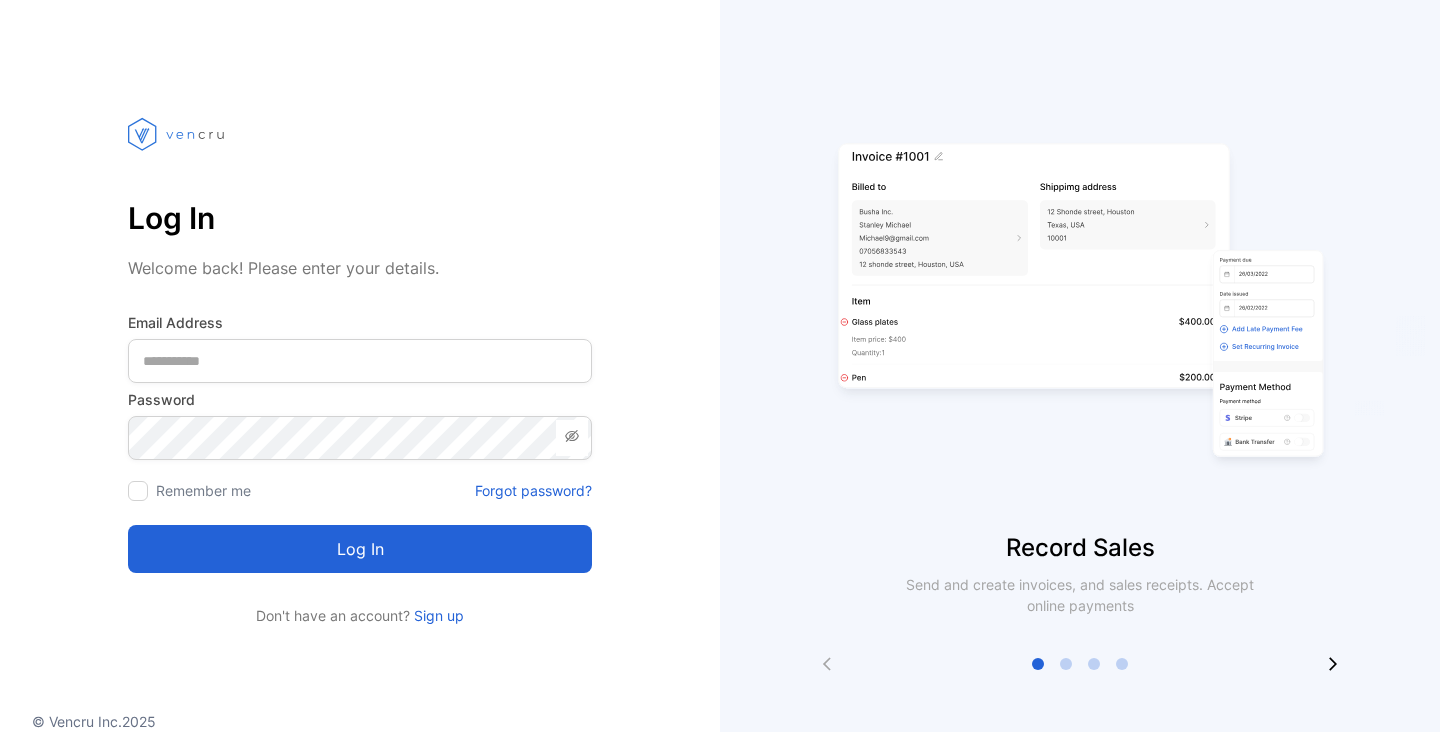 scroll, scrollTop: 0, scrollLeft: 0, axis: both 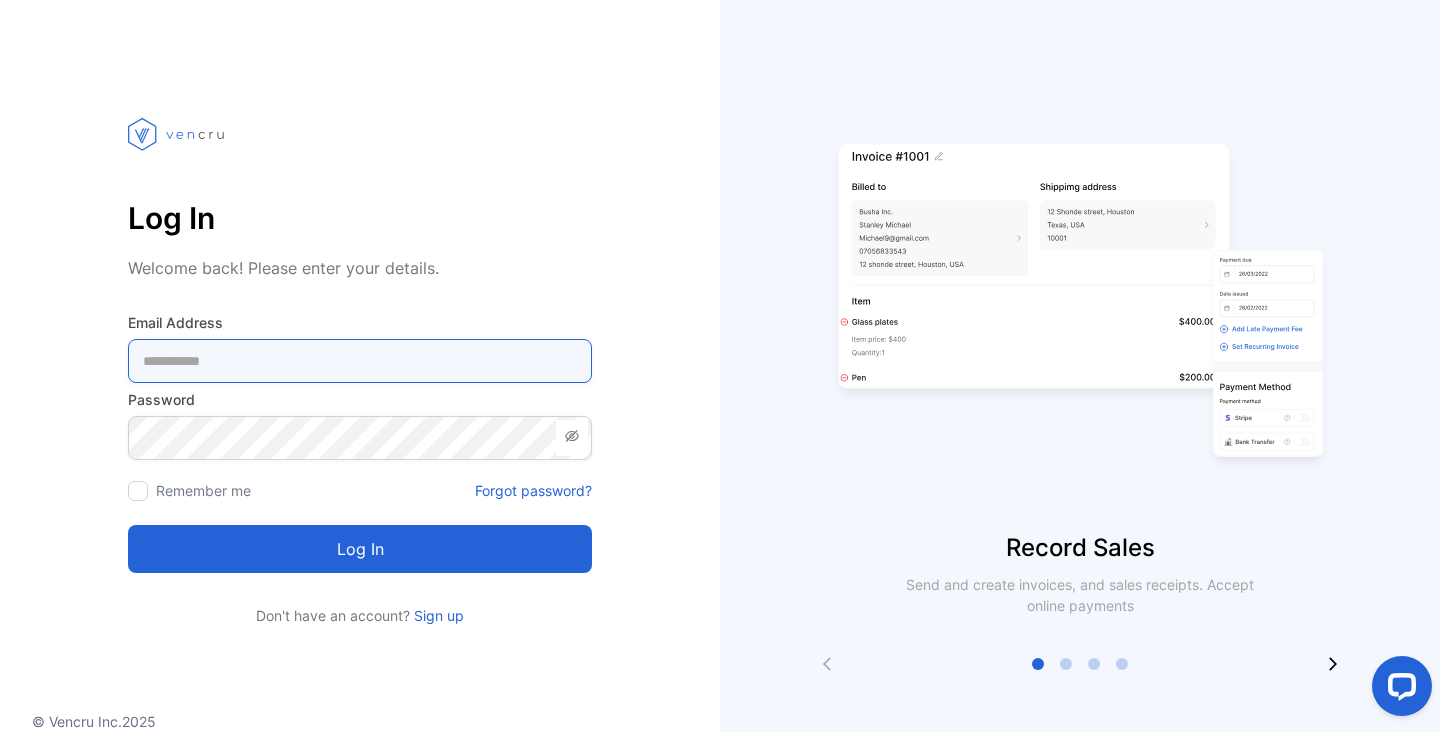type on "**********" 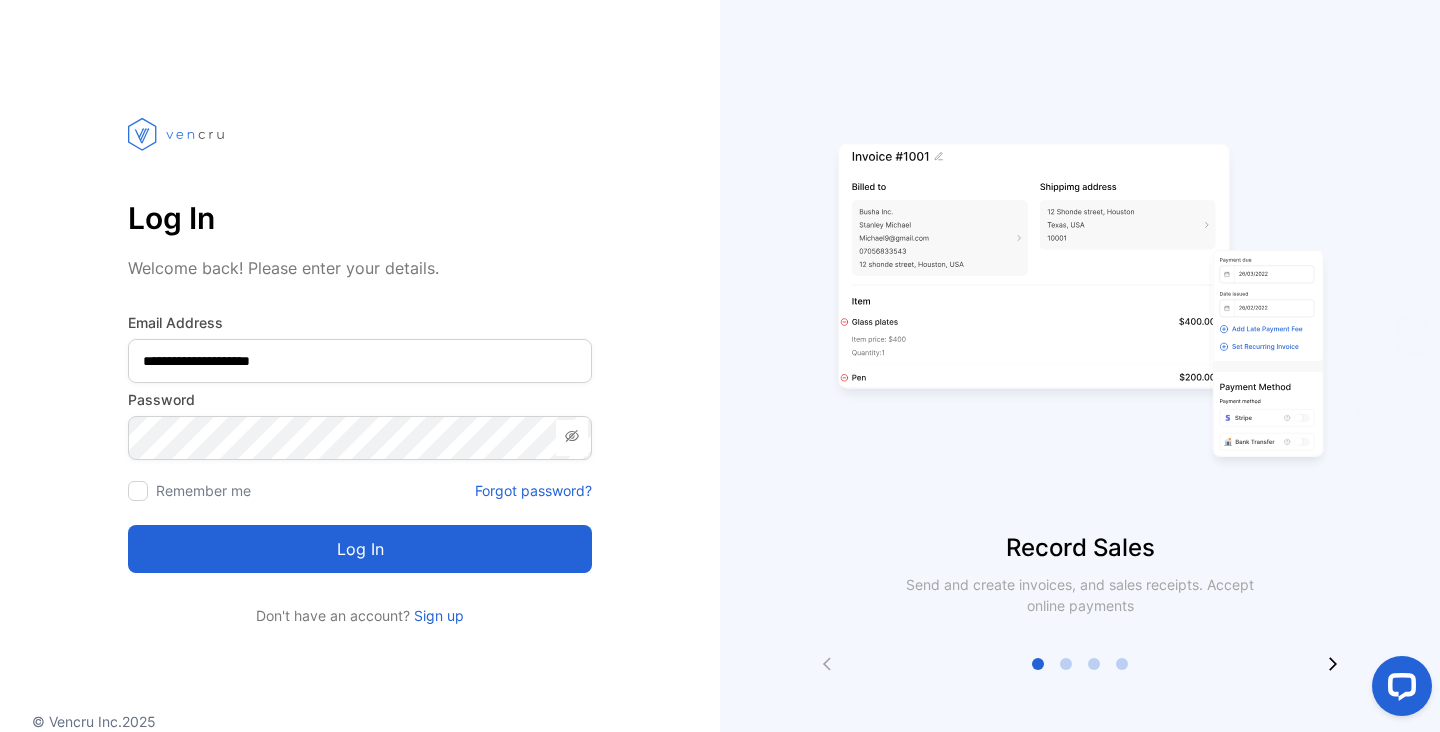 click on "Log in" at bounding box center [360, 549] 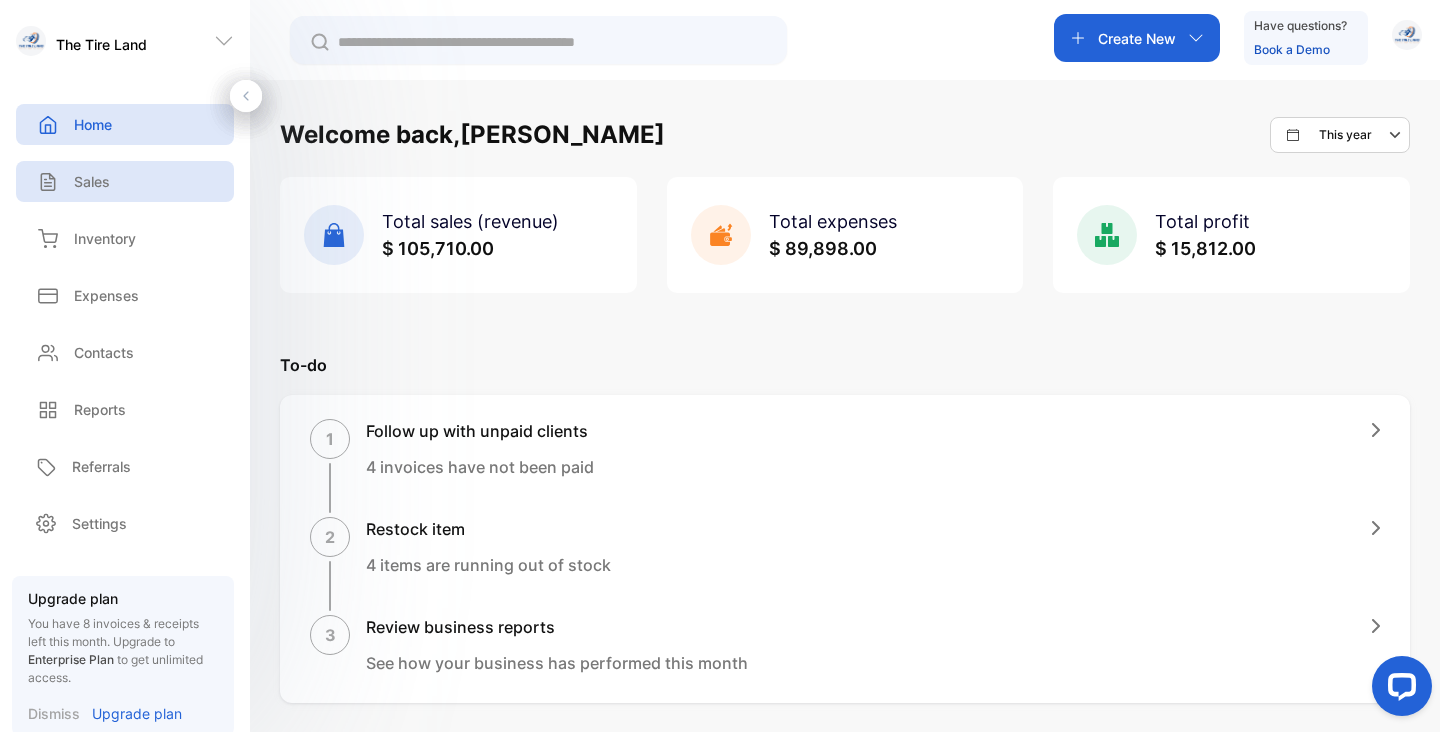 click on "Sales" at bounding box center [92, 181] 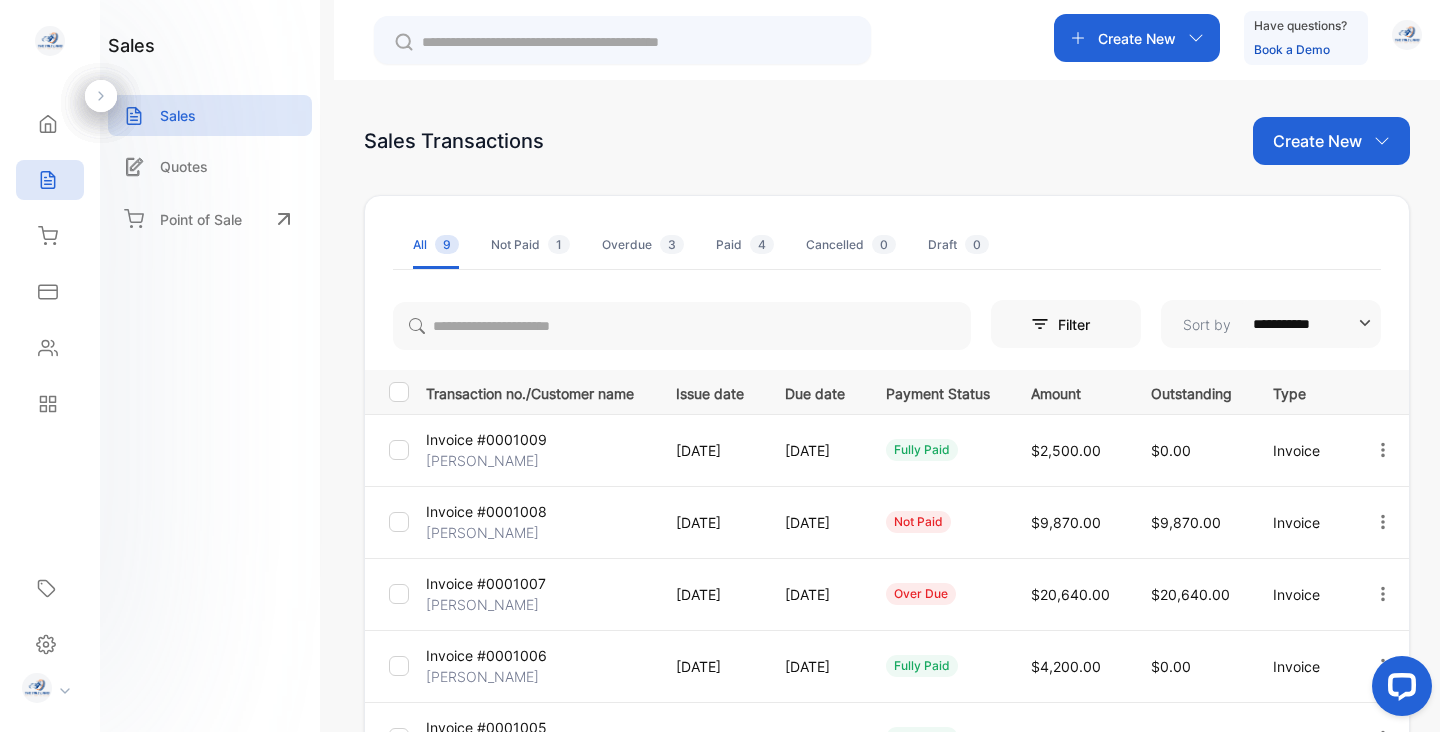 click on "All 9 Not  Paid 1 Overdue 3 Paid 4 Cancelled 0 Draft 0" at bounding box center [887, 245] 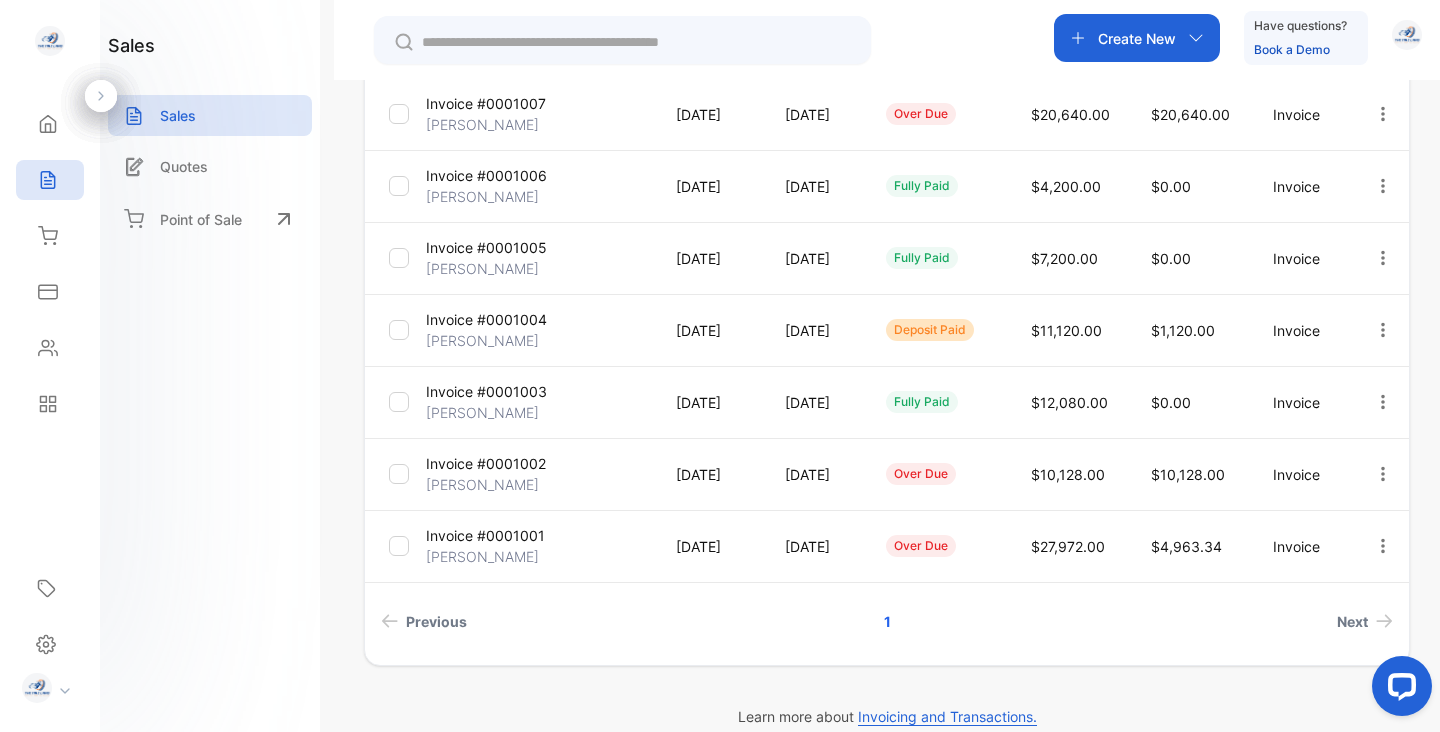 scroll, scrollTop: 506, scrollLeft: 0, axis: vertical 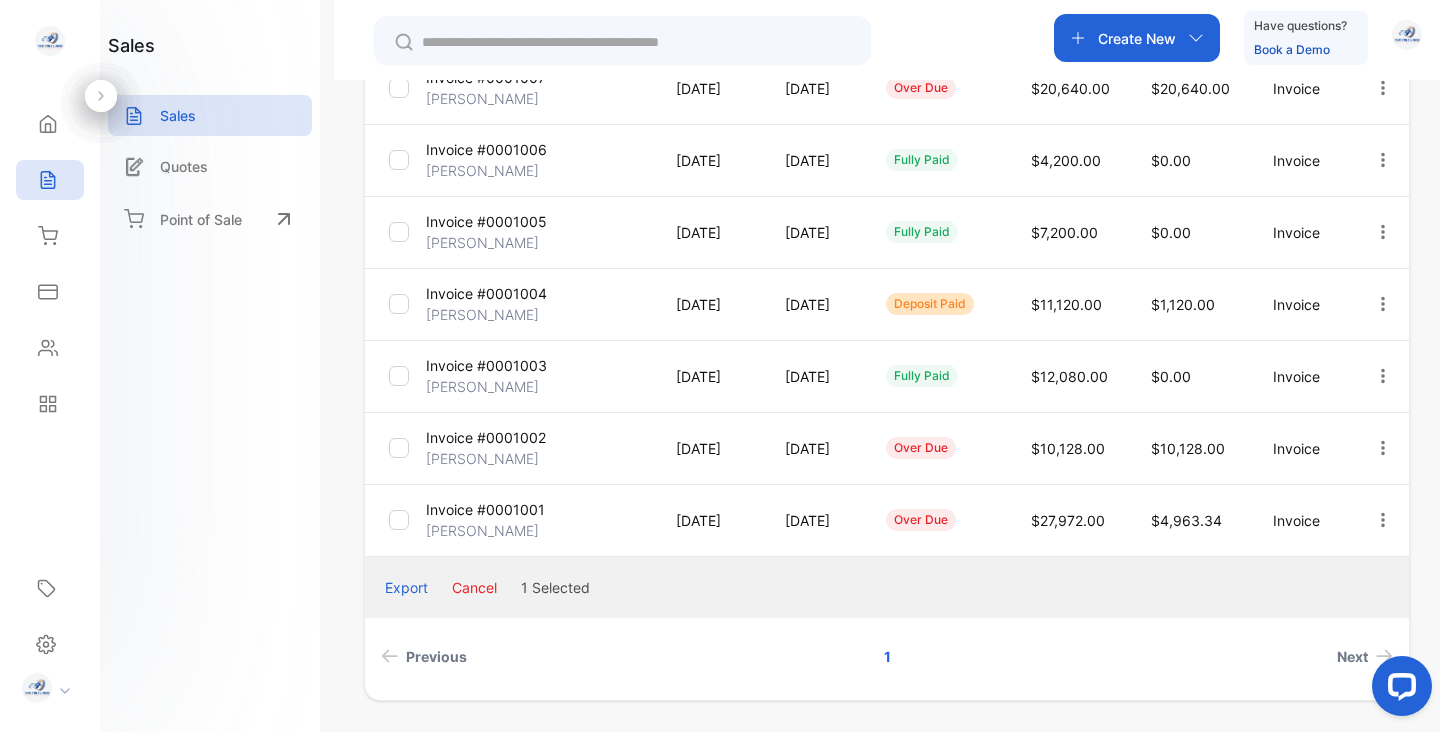 click on "[DATE]" at bounding box center [815, 448] 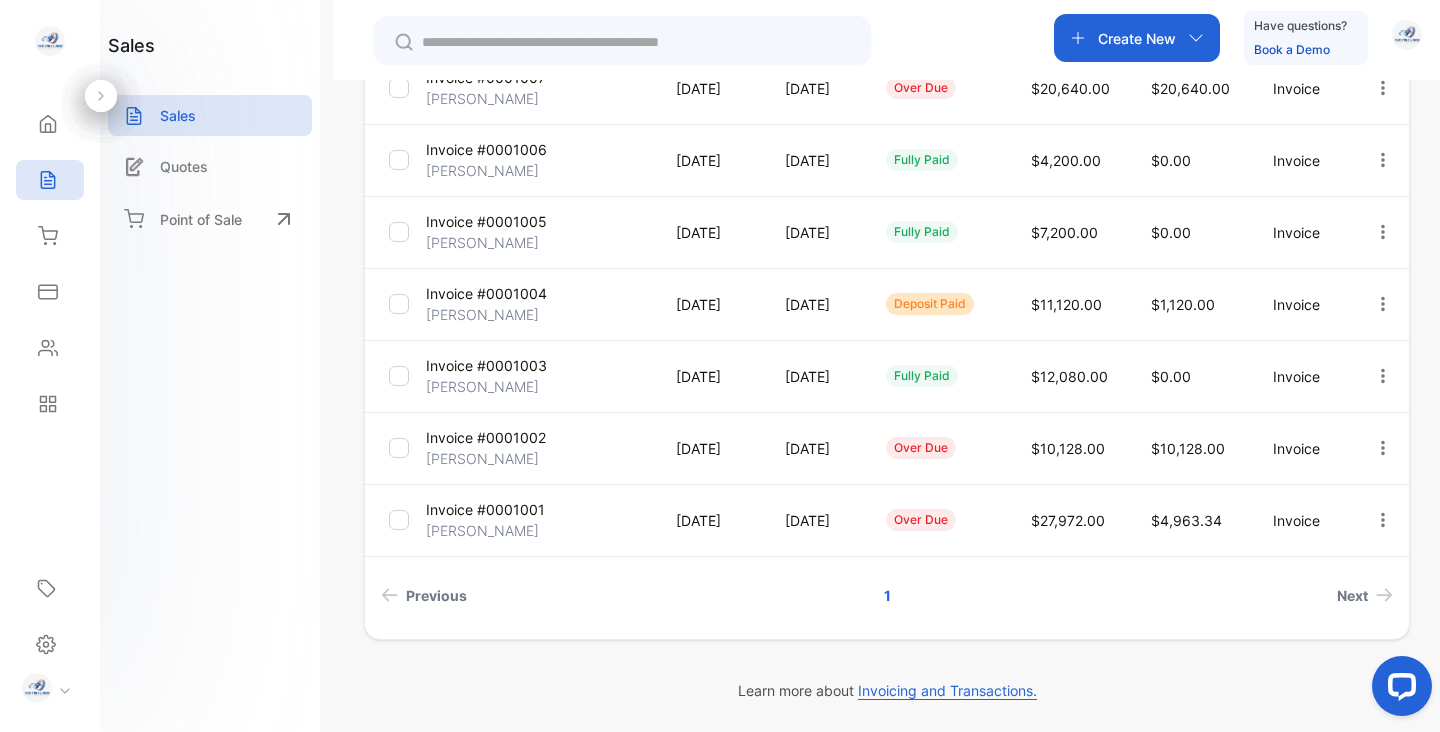 click on "**********" at bounding box center [887, 446] 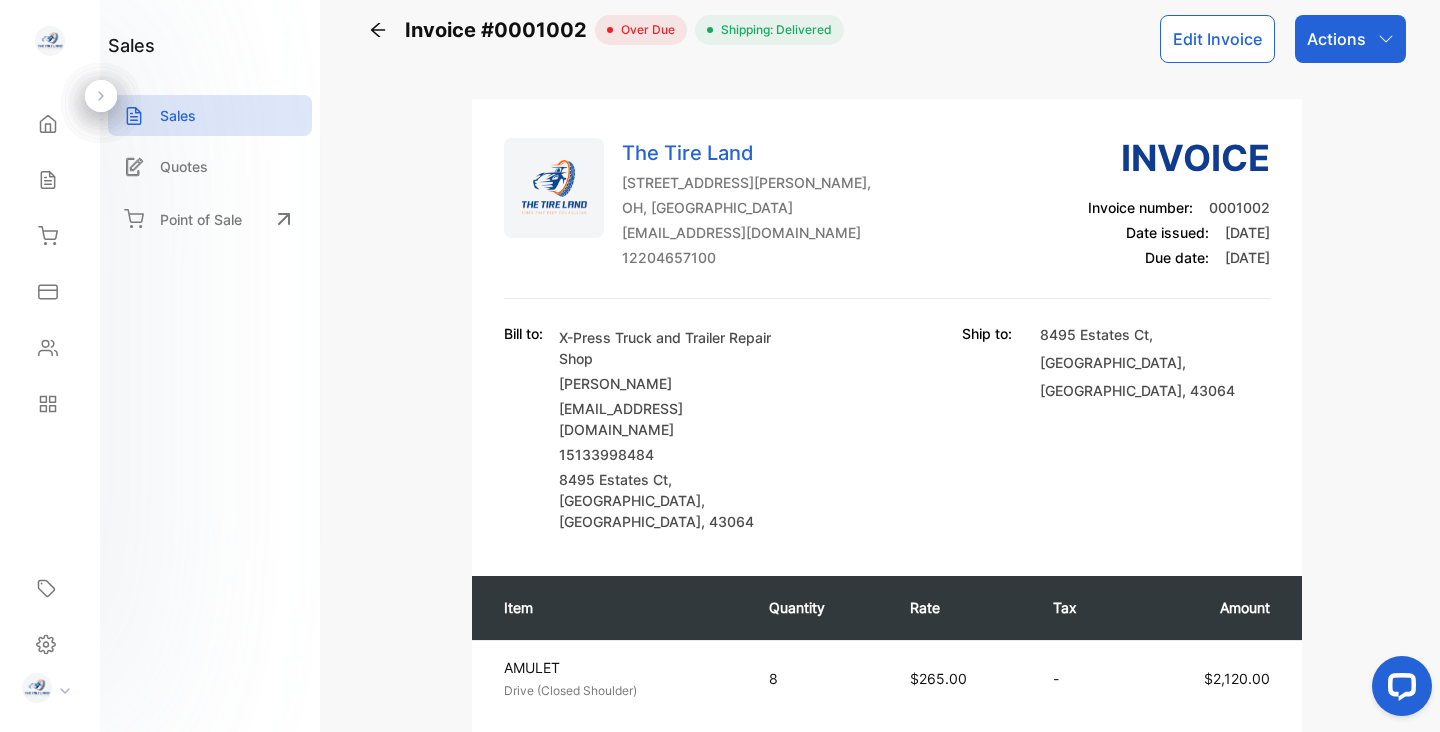 scroll, scrollTop: 0, scrollLeft: 0, axis: both 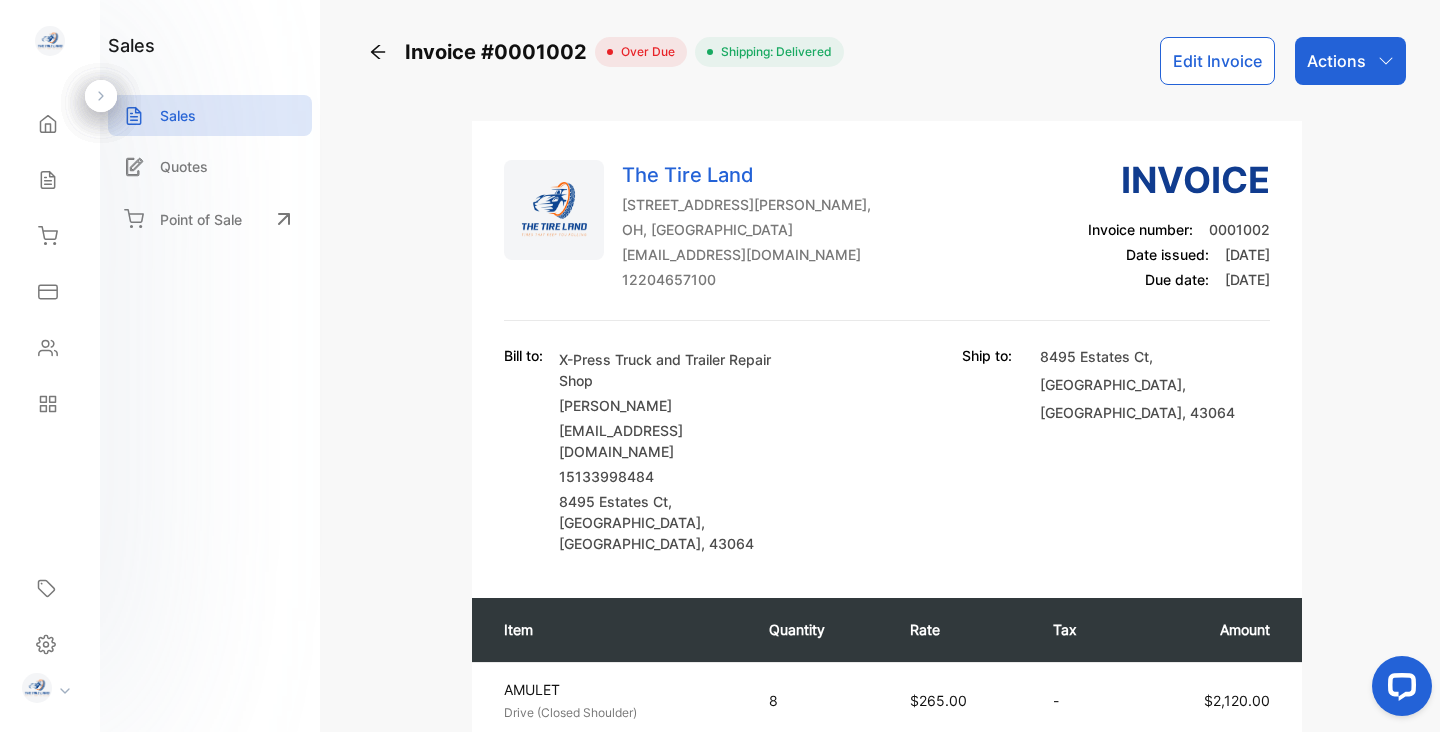 click on "Edit Invoice" at bounding box center (1217, 61) 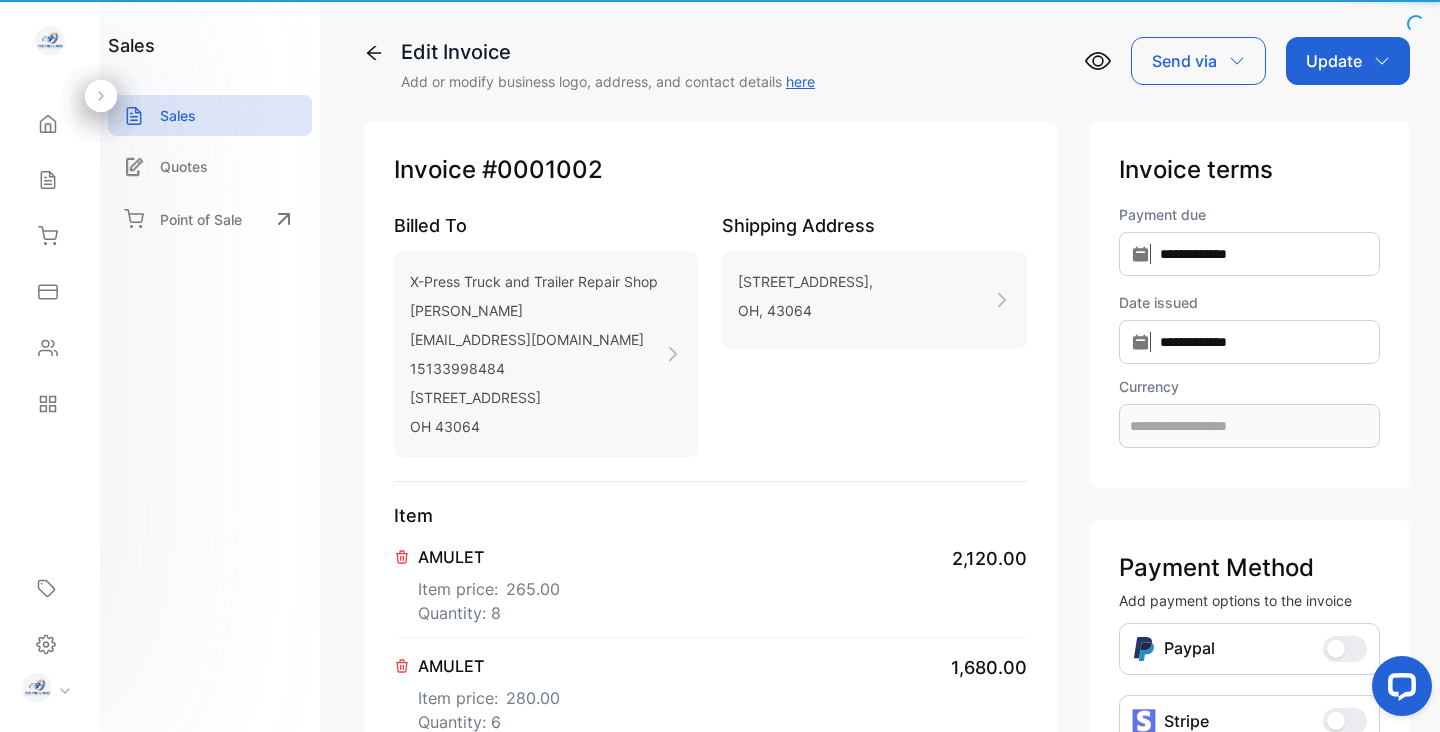 type on "**********" 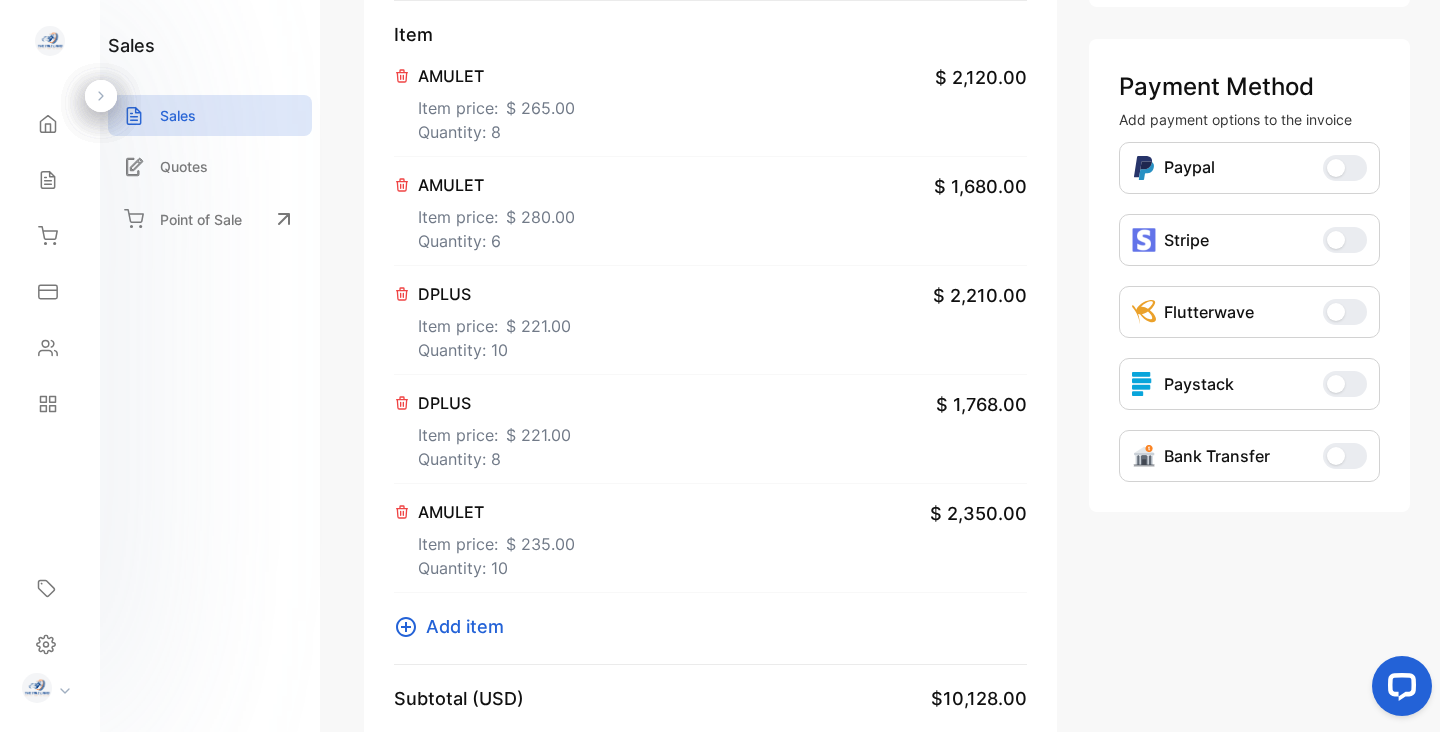 scroll, scrollTop: 484, scrollLeft: 0, axis: vertical 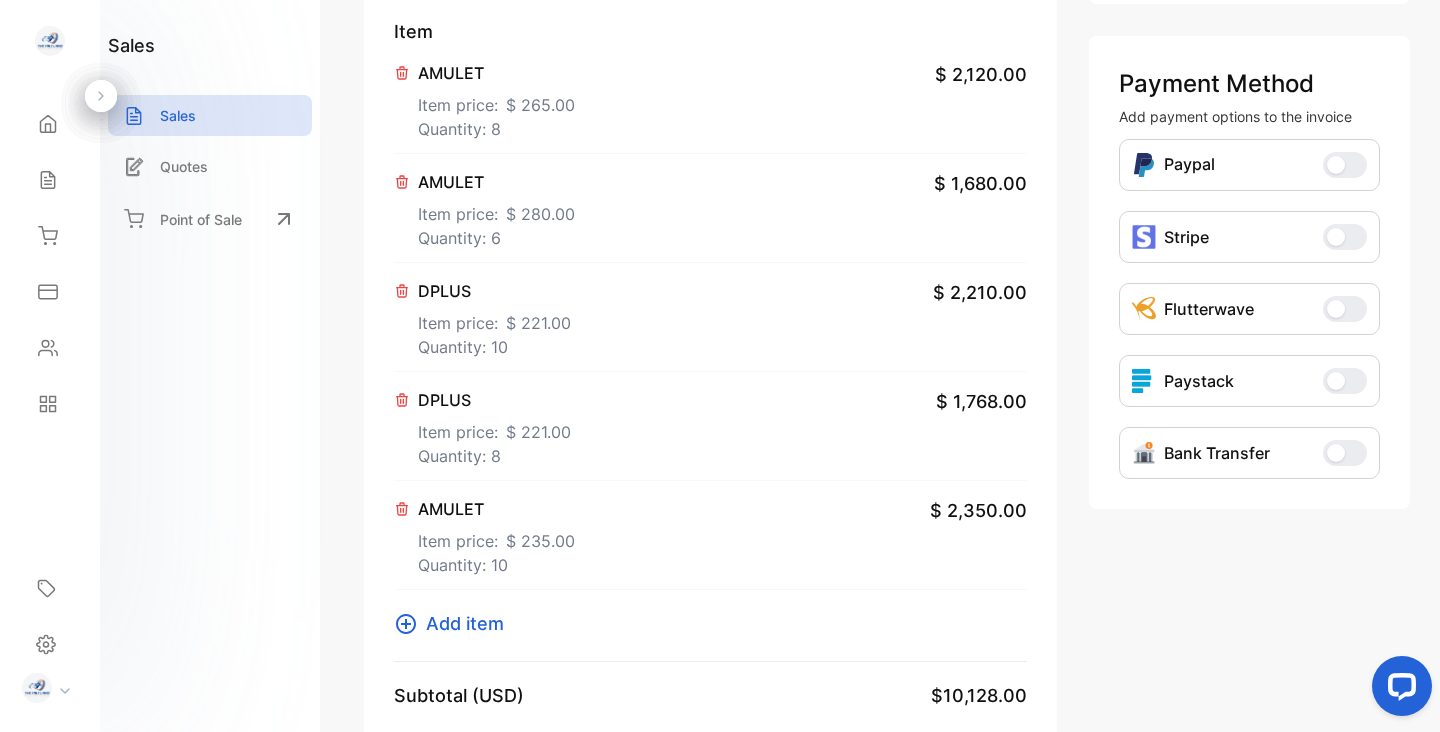 click on "Add item" at bounding box center (465, 623) 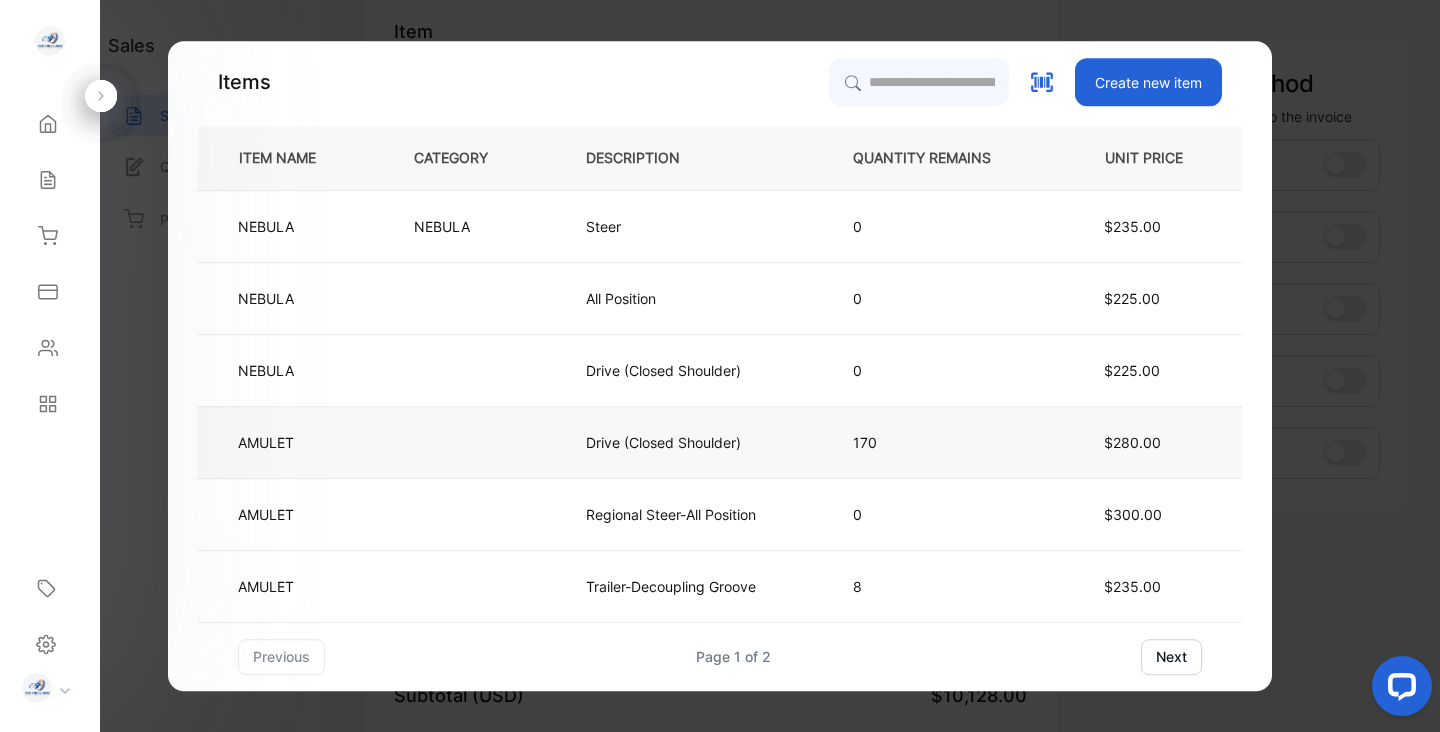 click at bounding box center [467, 442] 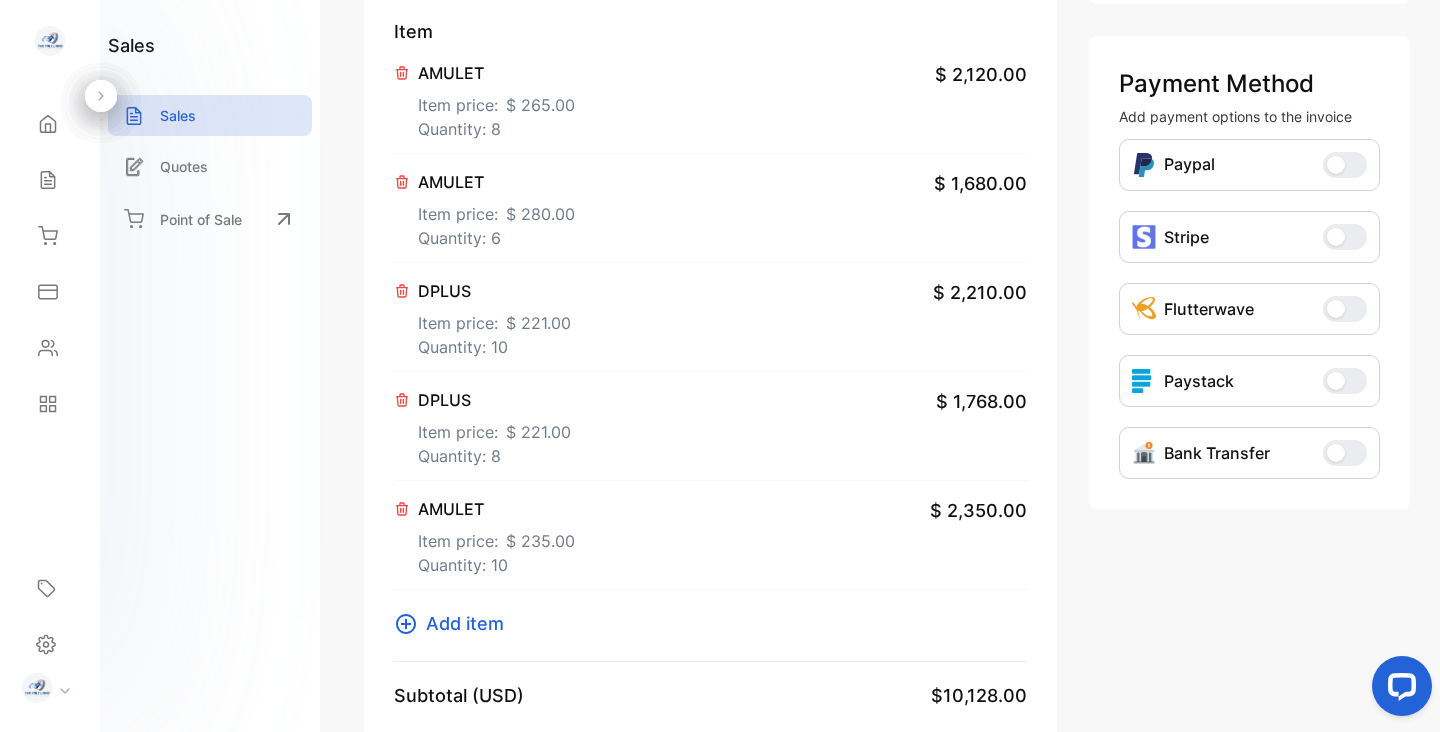 click on "Item price: $ 265.00" at bounding box center (496, 101) 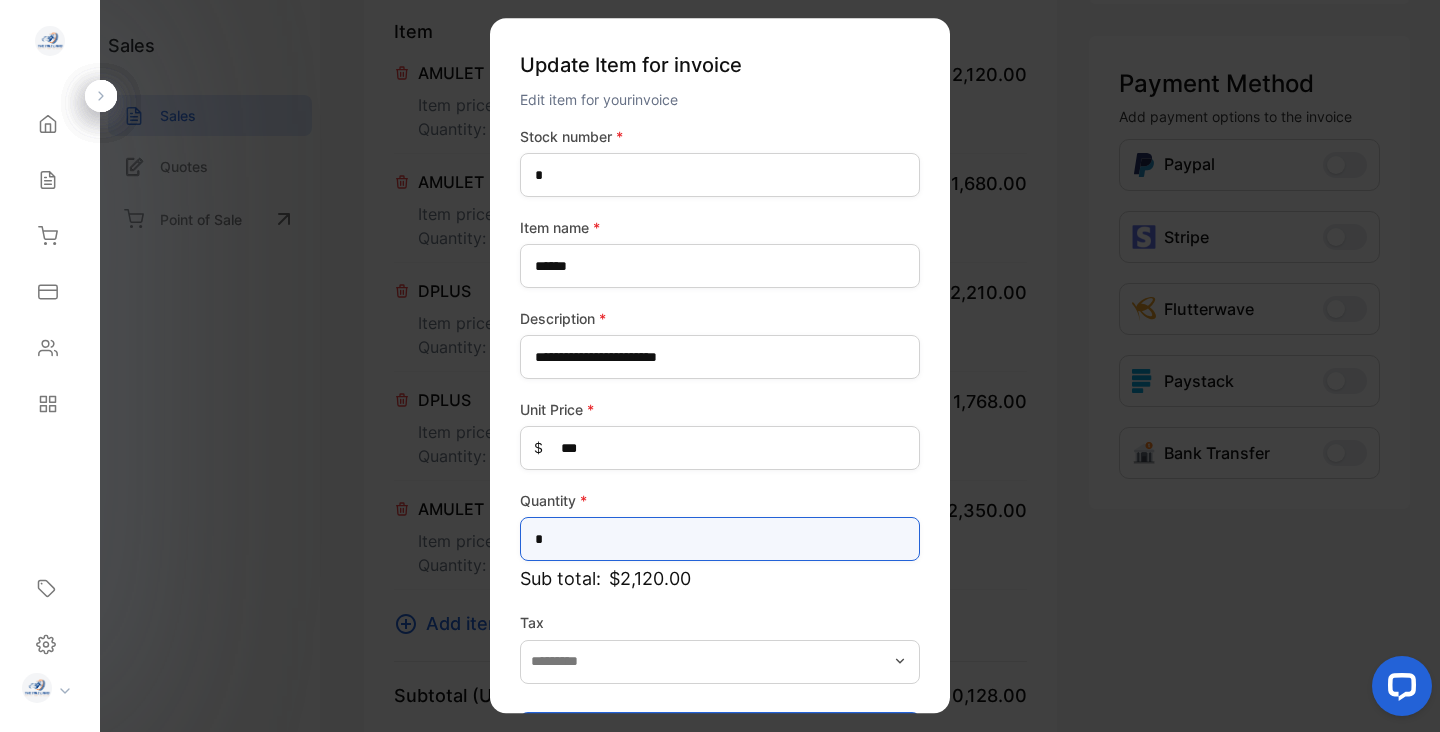 drag, startPoint x: 546, startPoint y: 540, endPoint x: 520, endPoint y: 537, distance: 26.172504 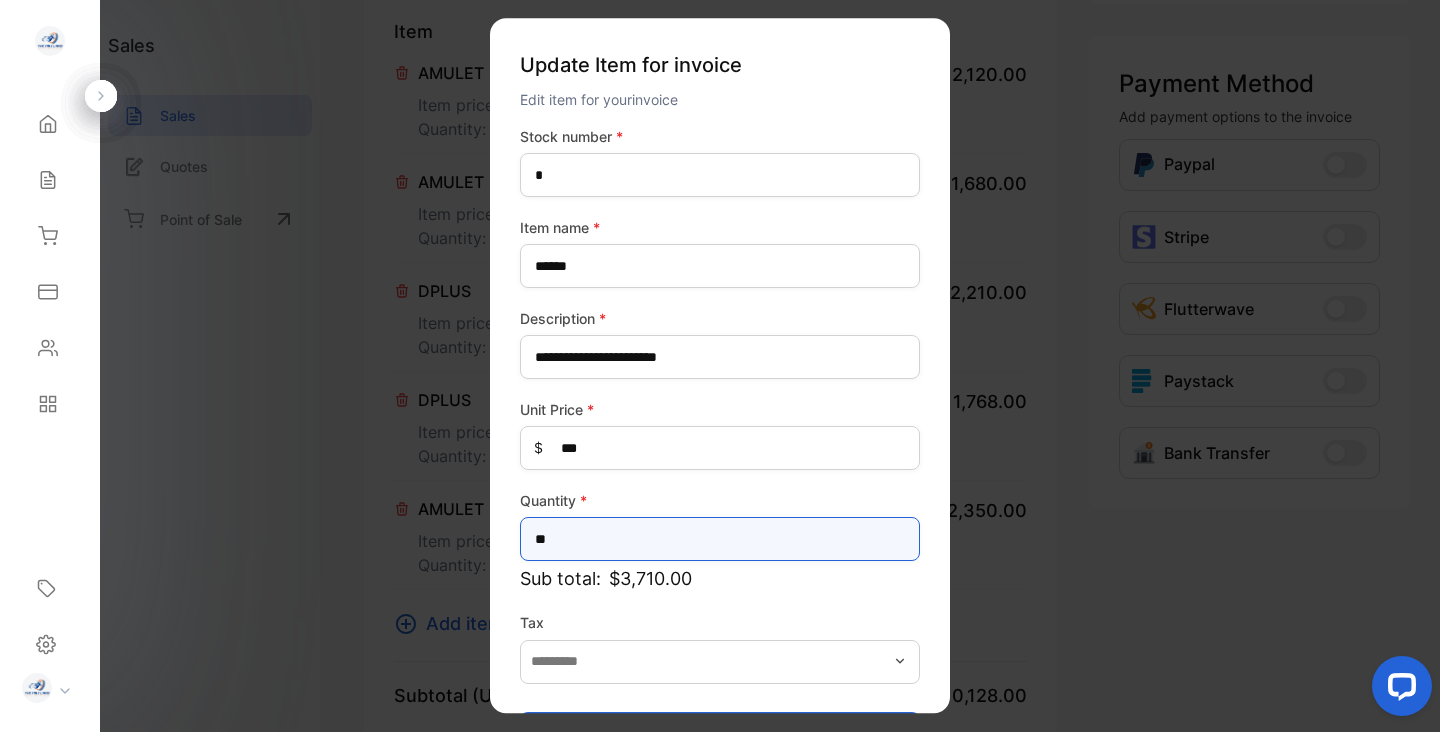 scroll, scrollTop: 70, scrollLeft: 0, axis: vertical 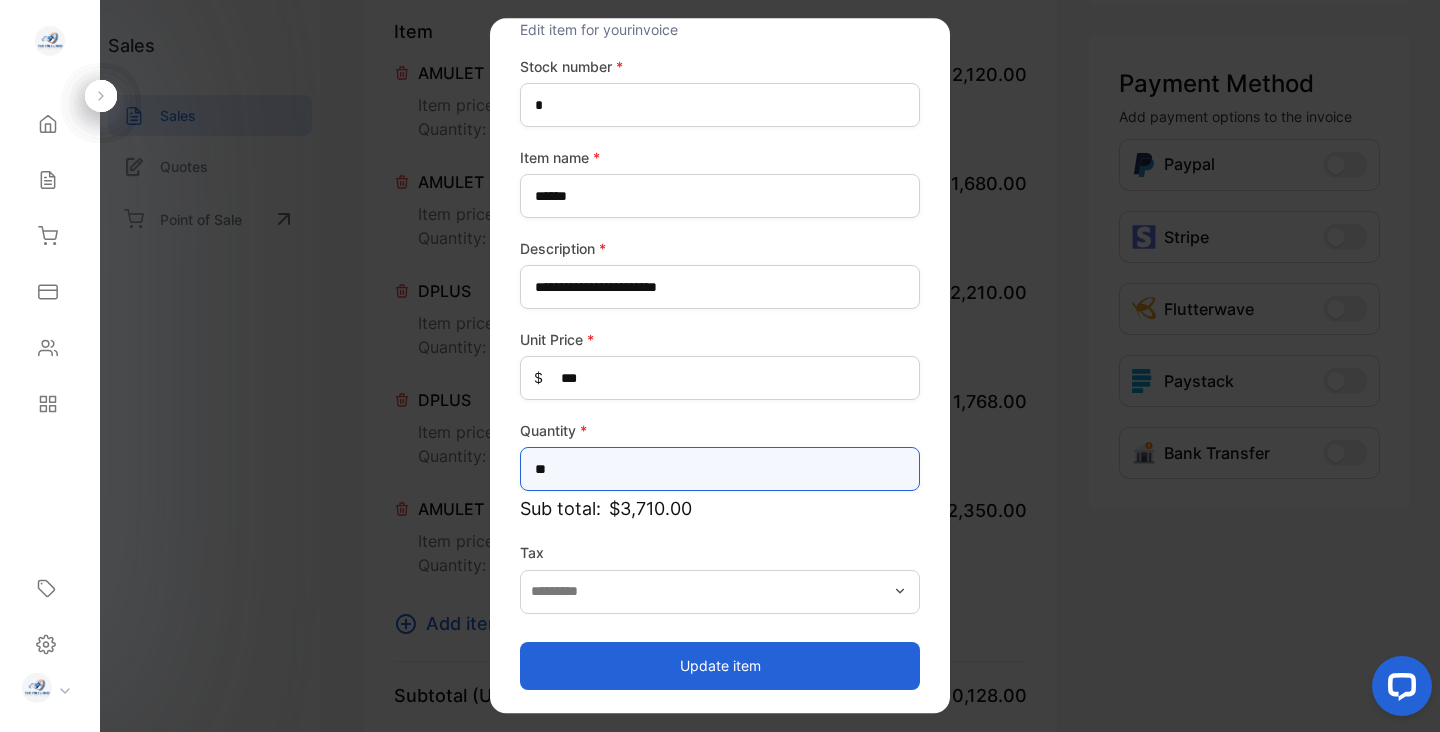 type on "**" 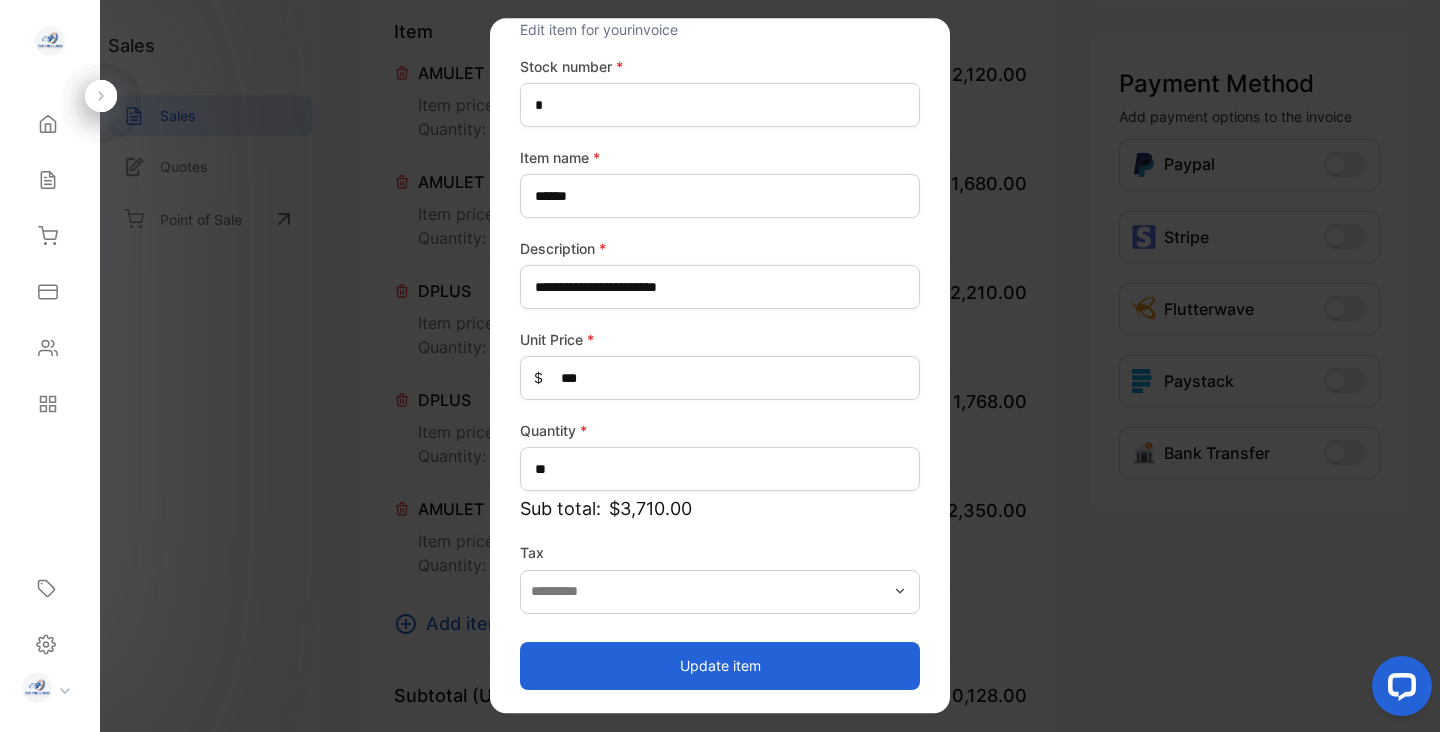 click on "Update item" at bounding box center [720, 666] 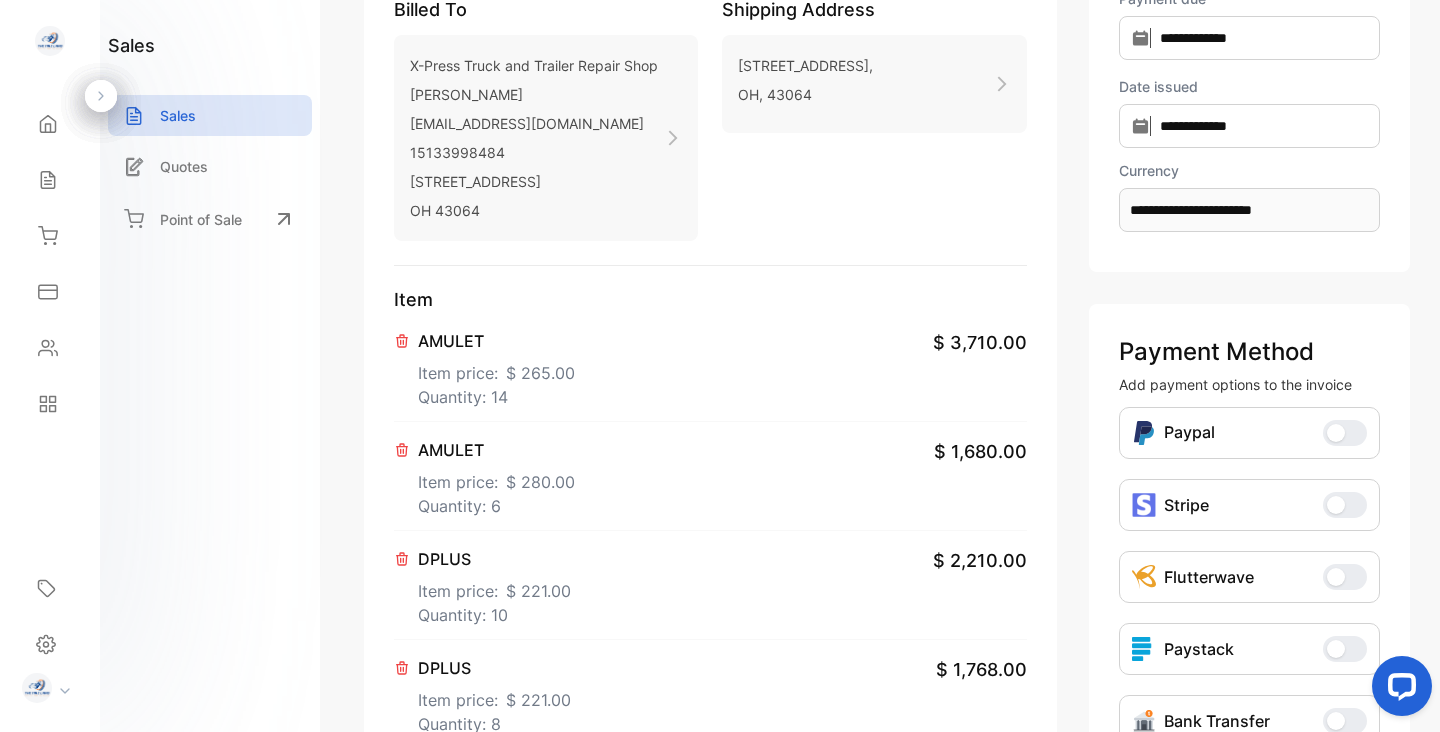 scroll, scrollTop: 0, scrollLeft: 0, axis: both 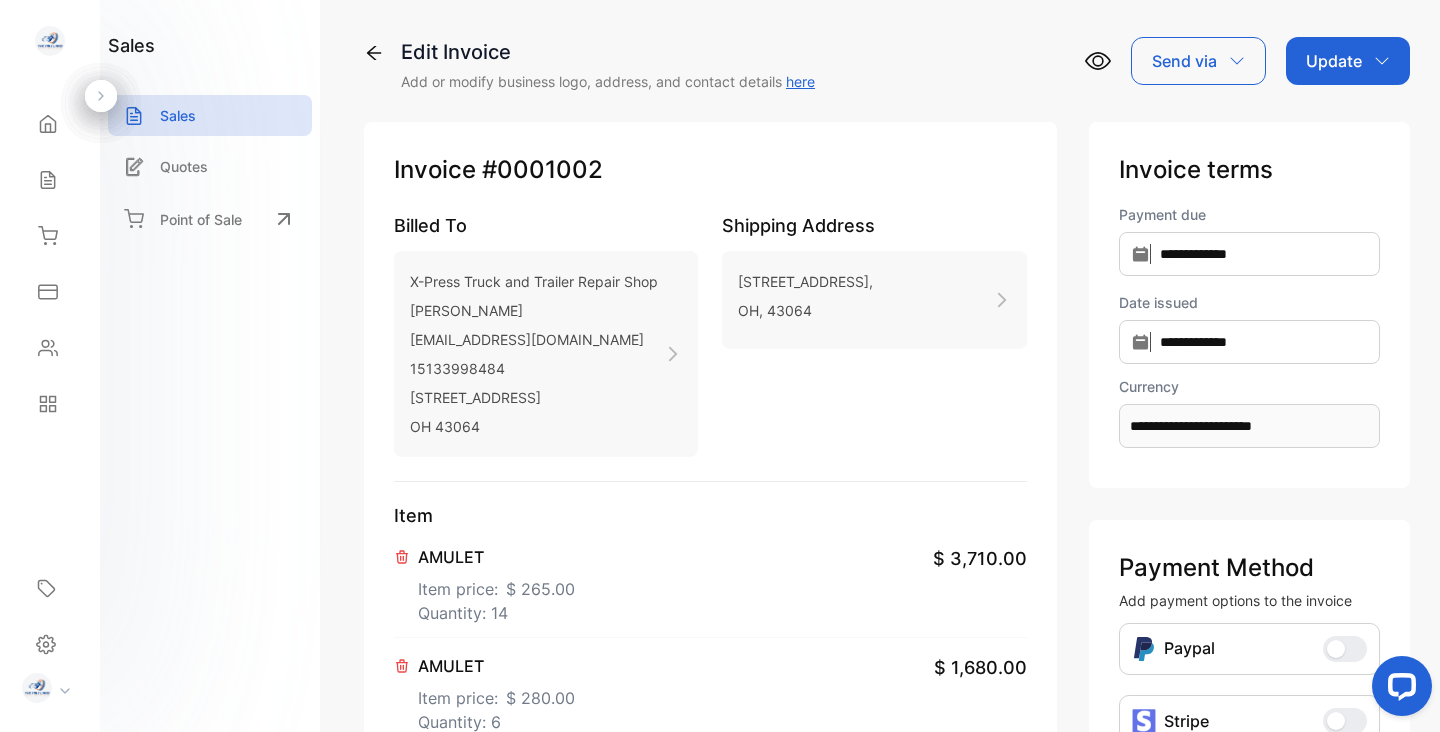 click 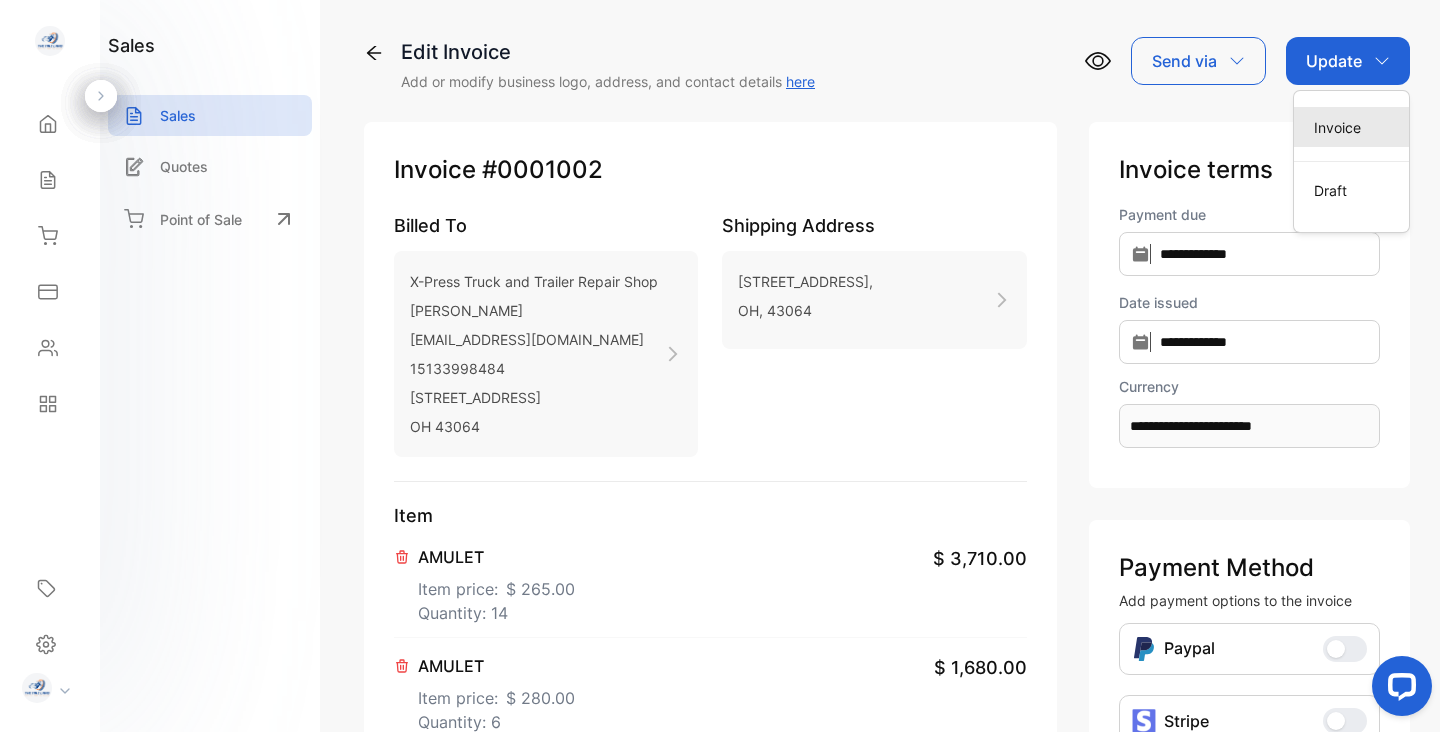click on "Invoice" at bounding box center (1351, 127) 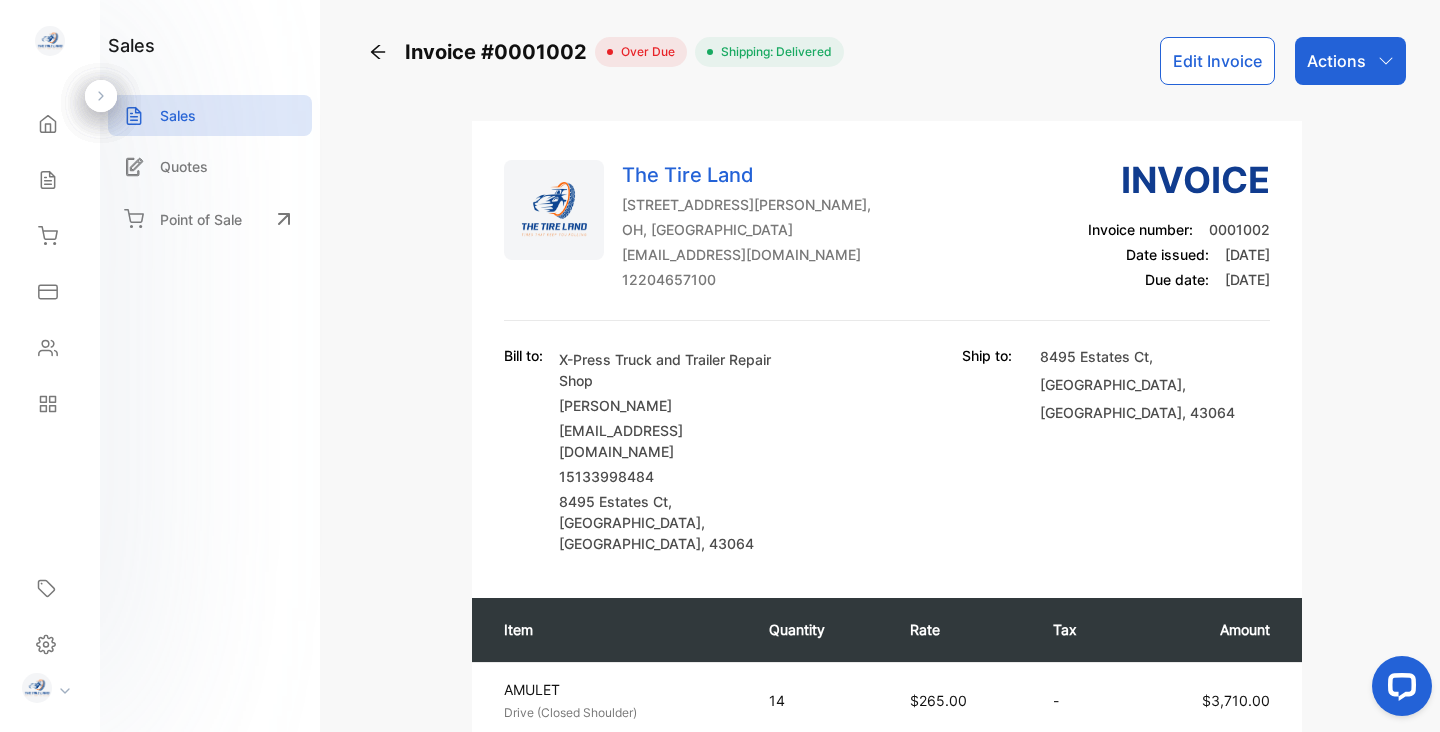 click on "Actions" at bounding box center [1350, 61] 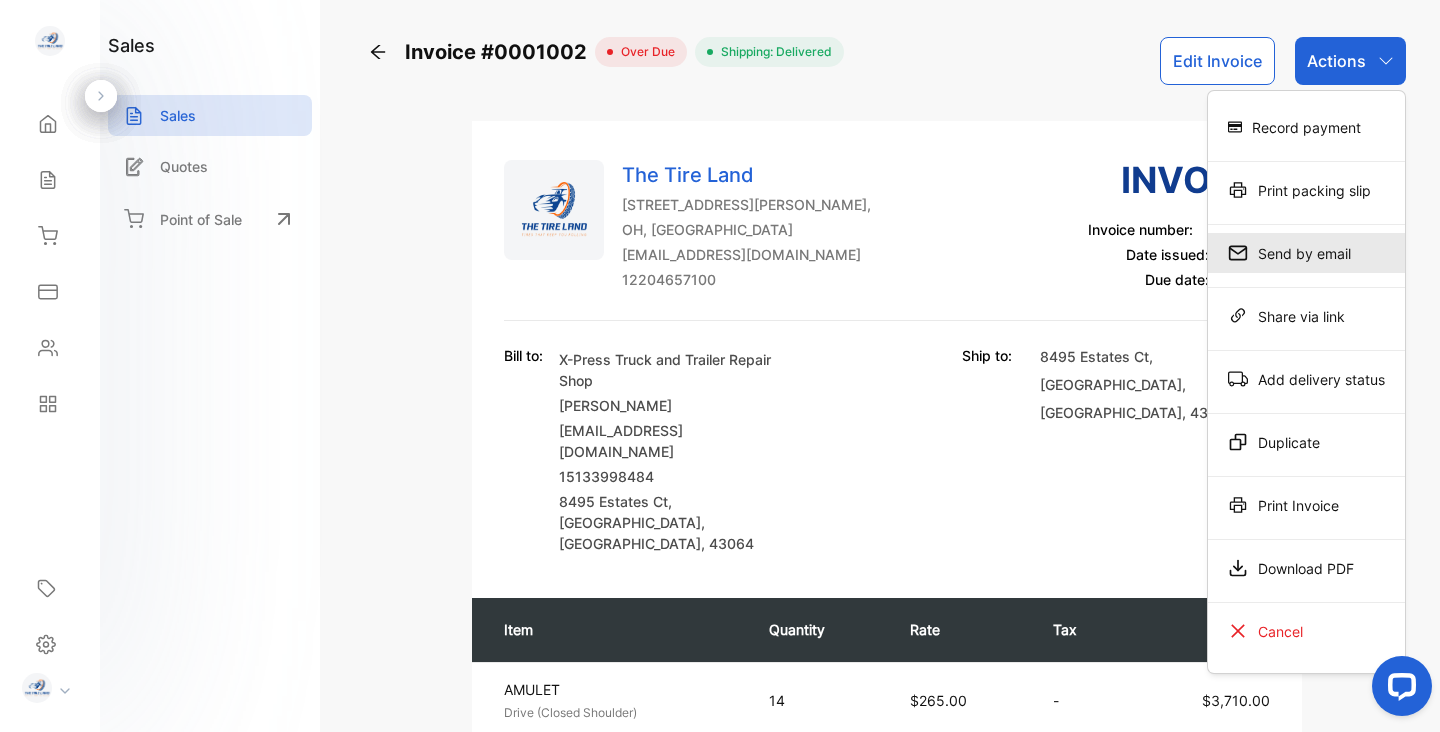 click on "Send by email" at bounding box center [1306, 253] 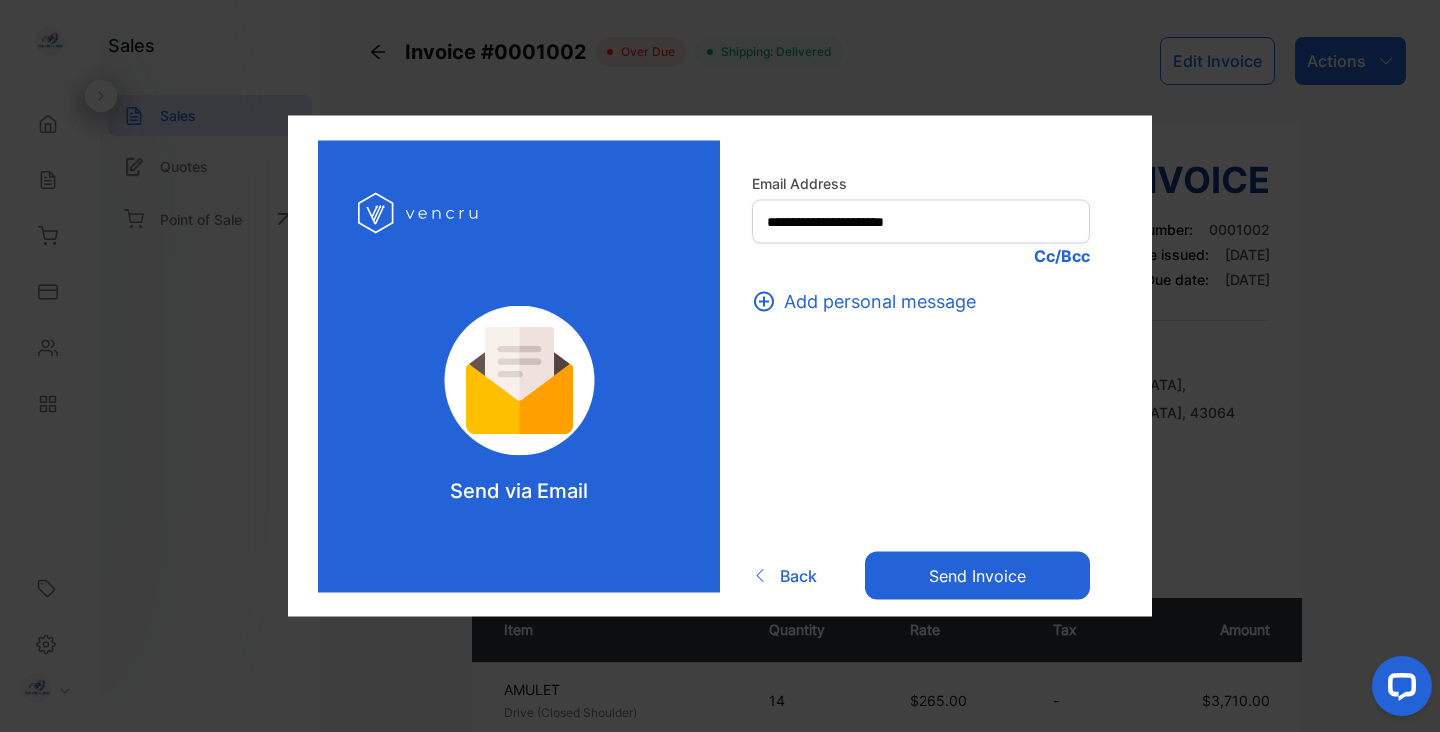 click on "Send invoice" at bounding box center (977, 575) 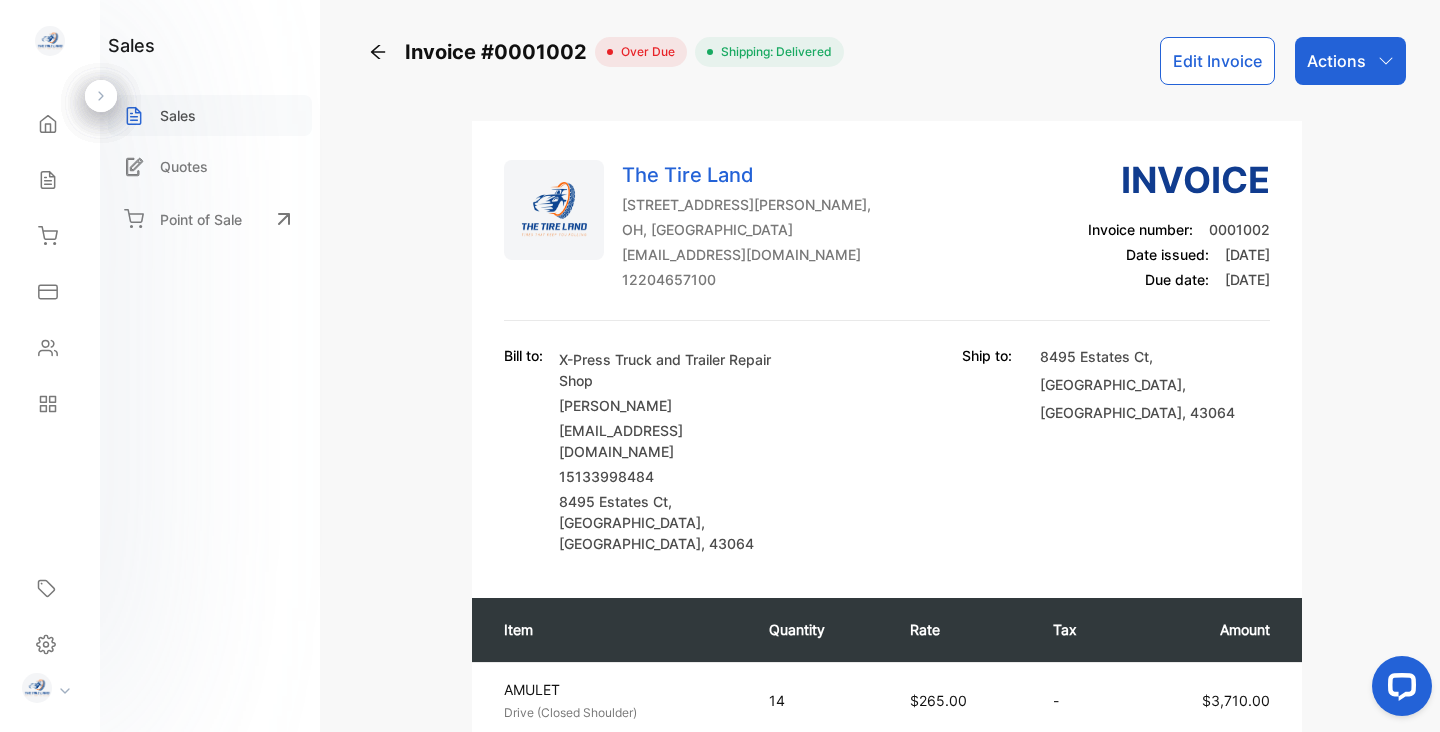 click on "Sales" at bounding box center [178, 115] 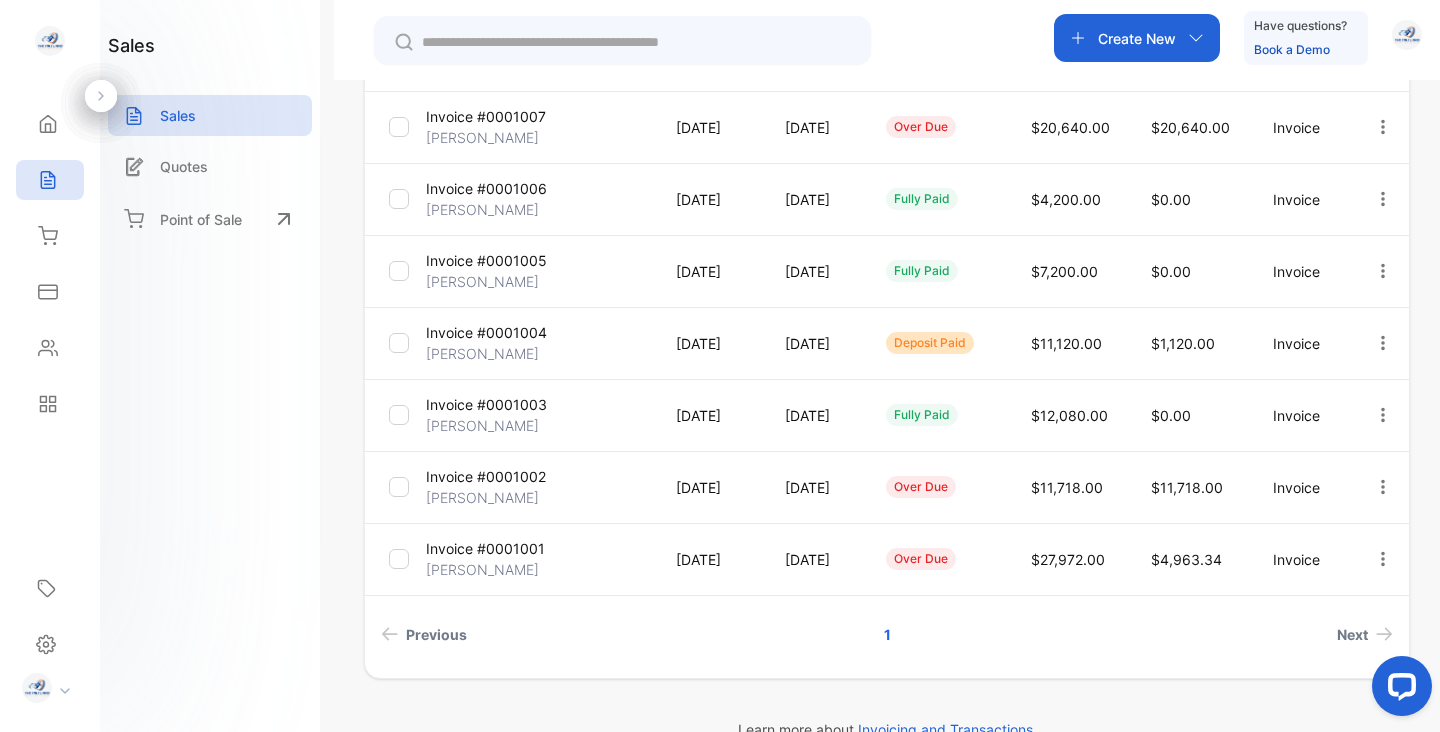 scroll, scrollTop: 470, scrollLeft: 0, axis: vertical 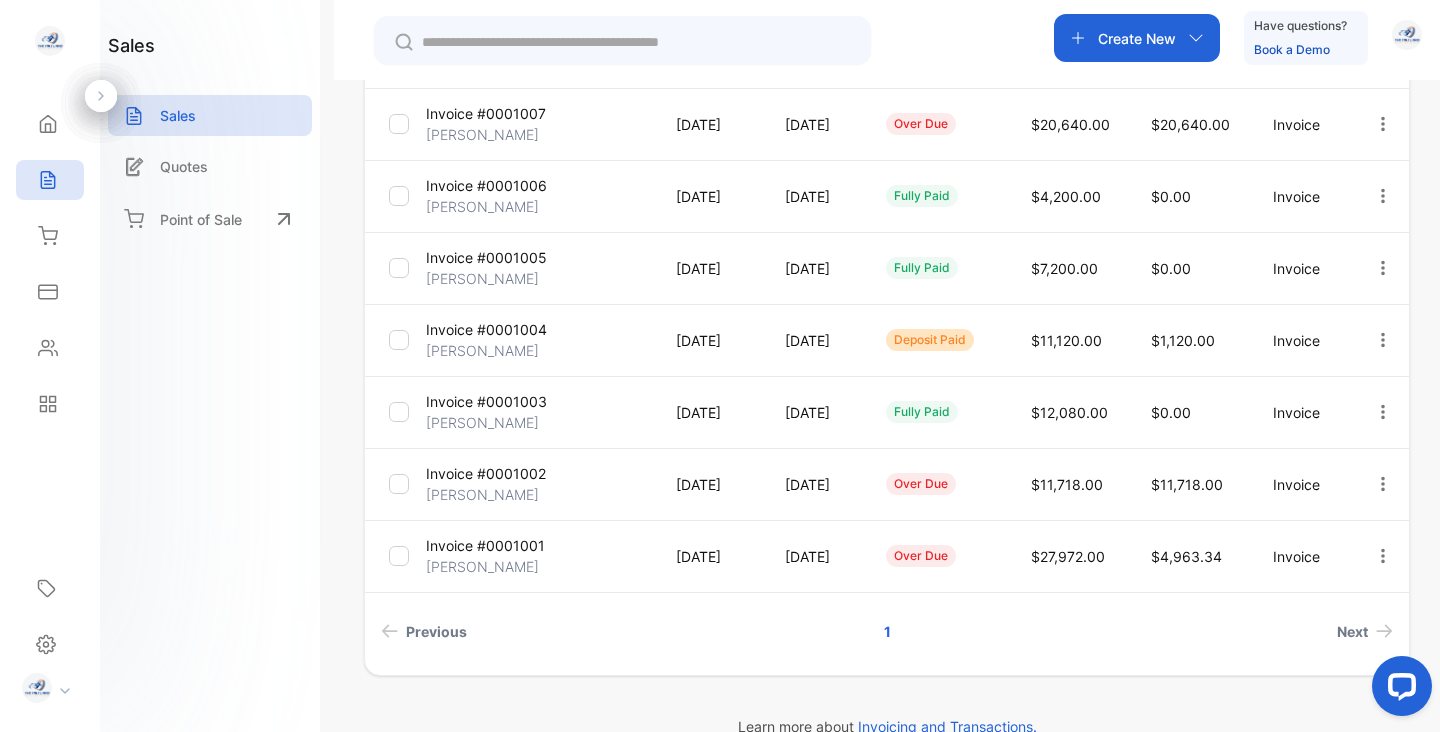 click on "[PERSON_NAME]" at bounding box center (482, 566) 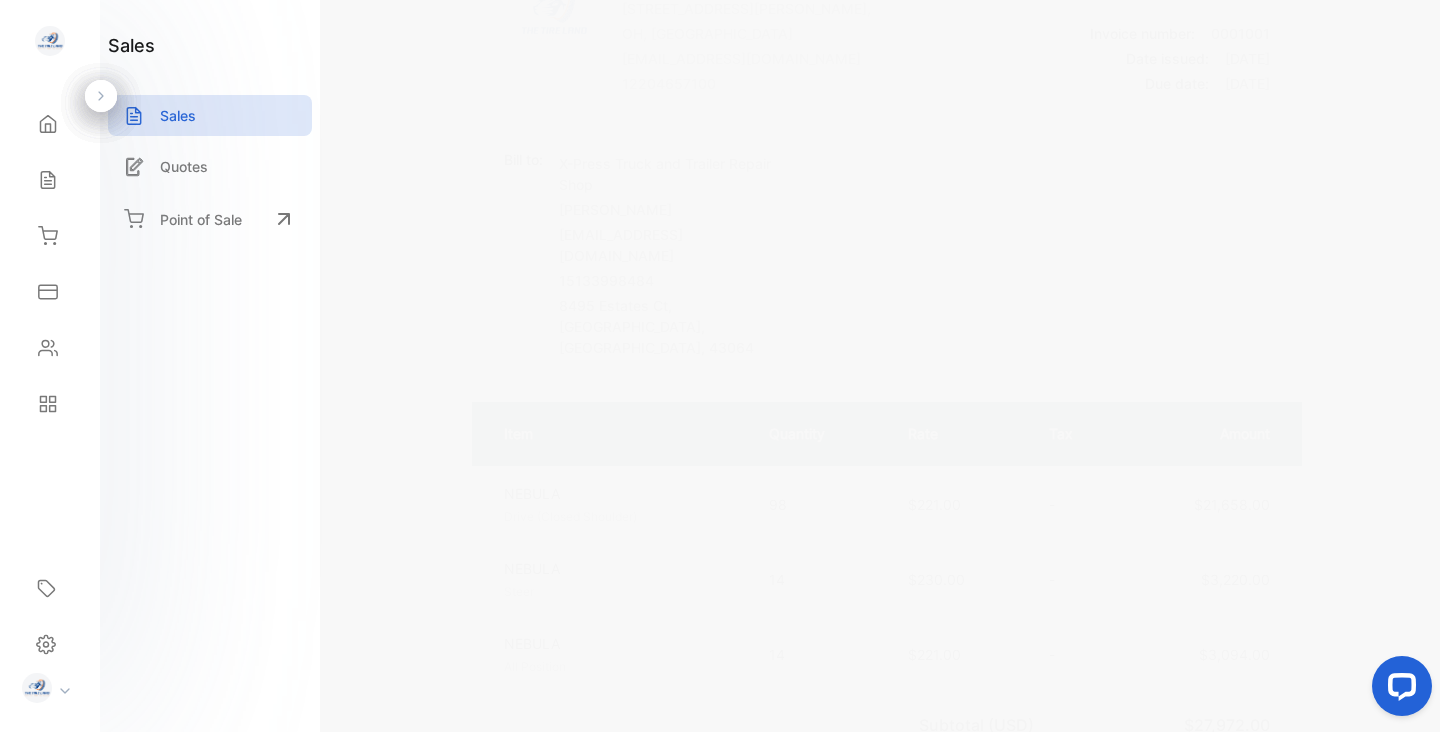 scroll, scrollTop: 0, scrollLeft: 0, axis: both 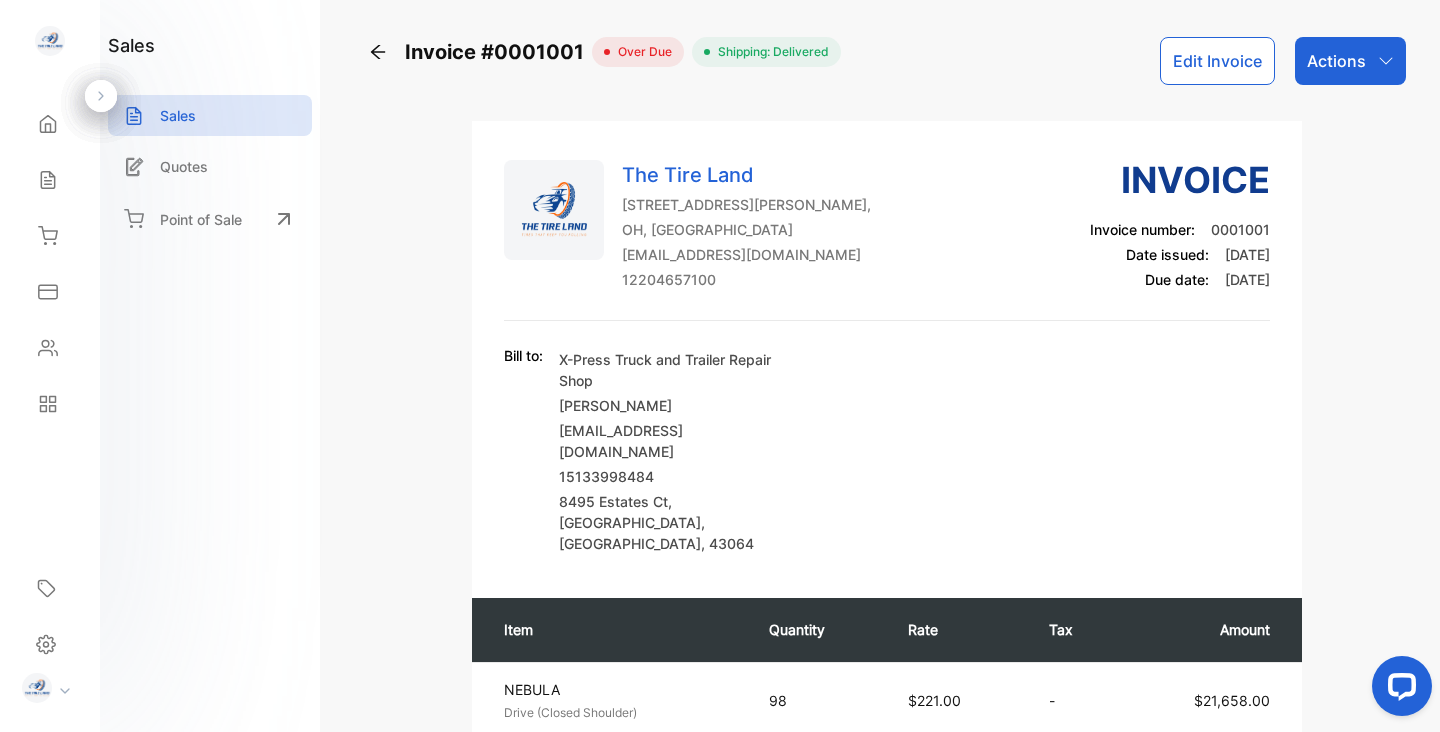 click on "Actions" at bounding box center (1336, 61) 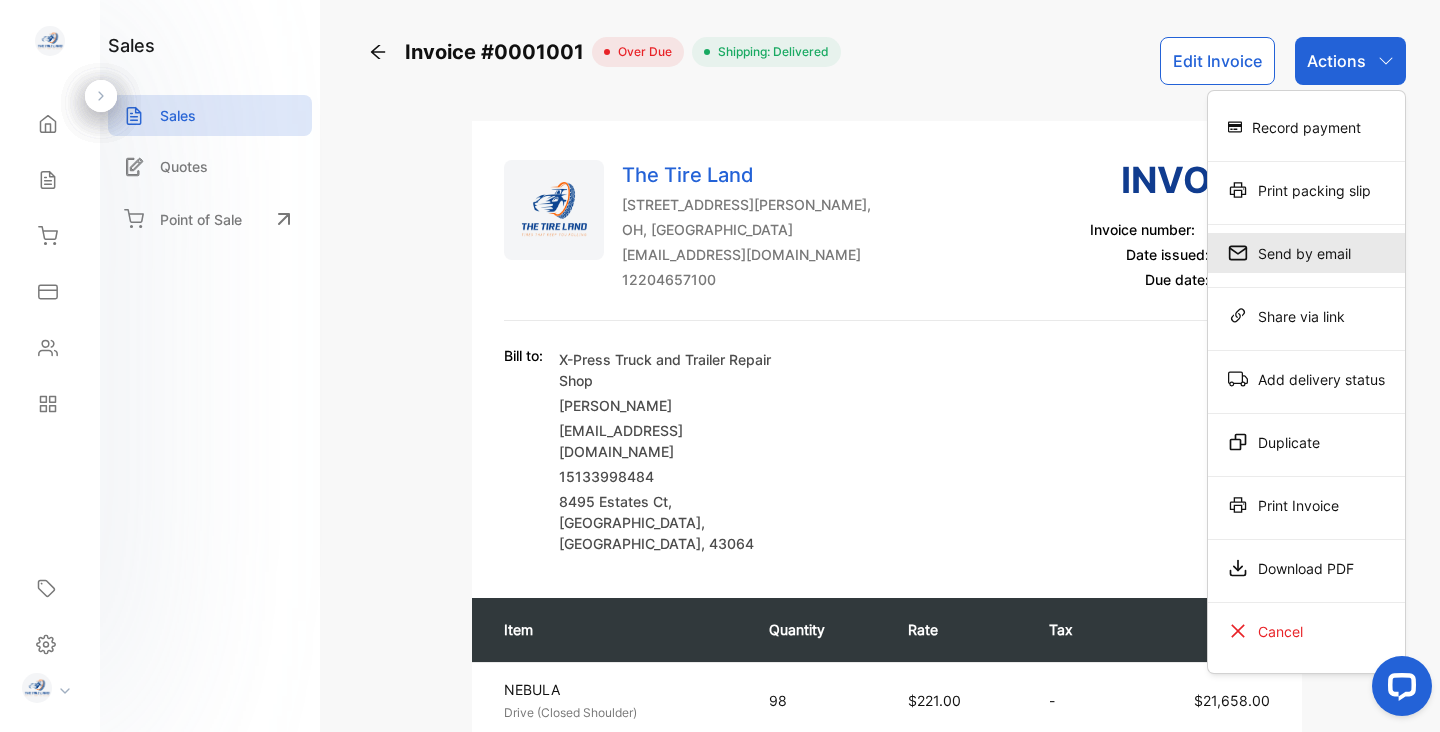 click on "Send by email" at bounding box center [1306, 253] 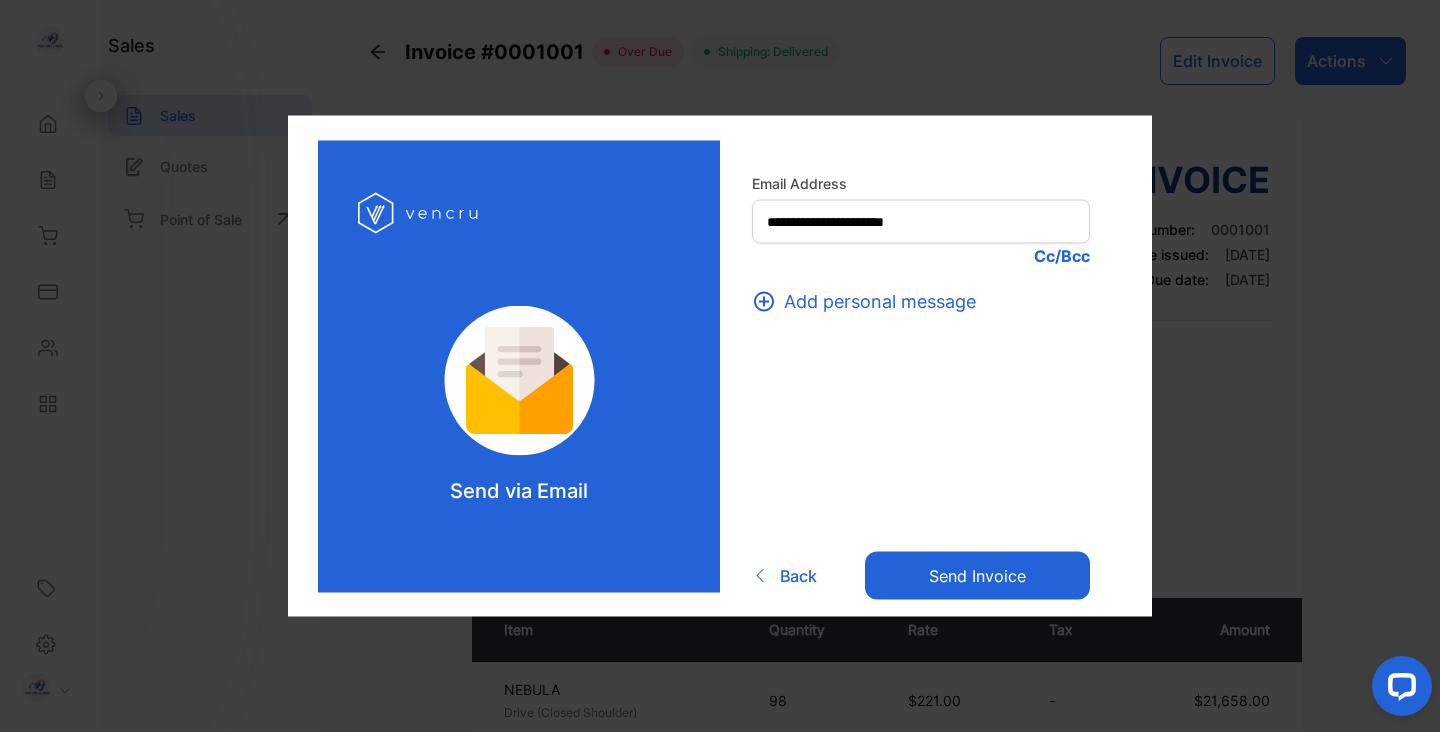 click on "Send invoice" at bounding box center (977, 575) 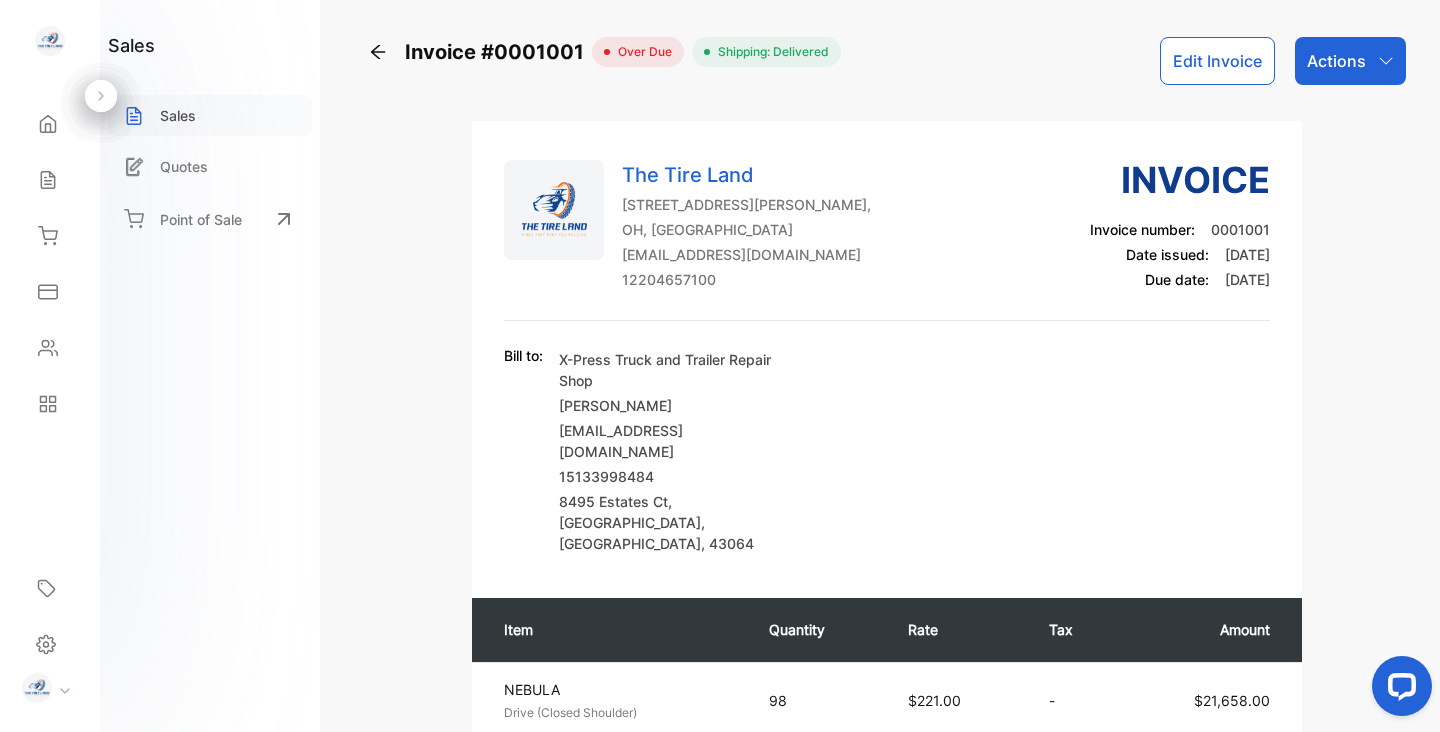 click on "Sales" at bounding box center (178, 115) 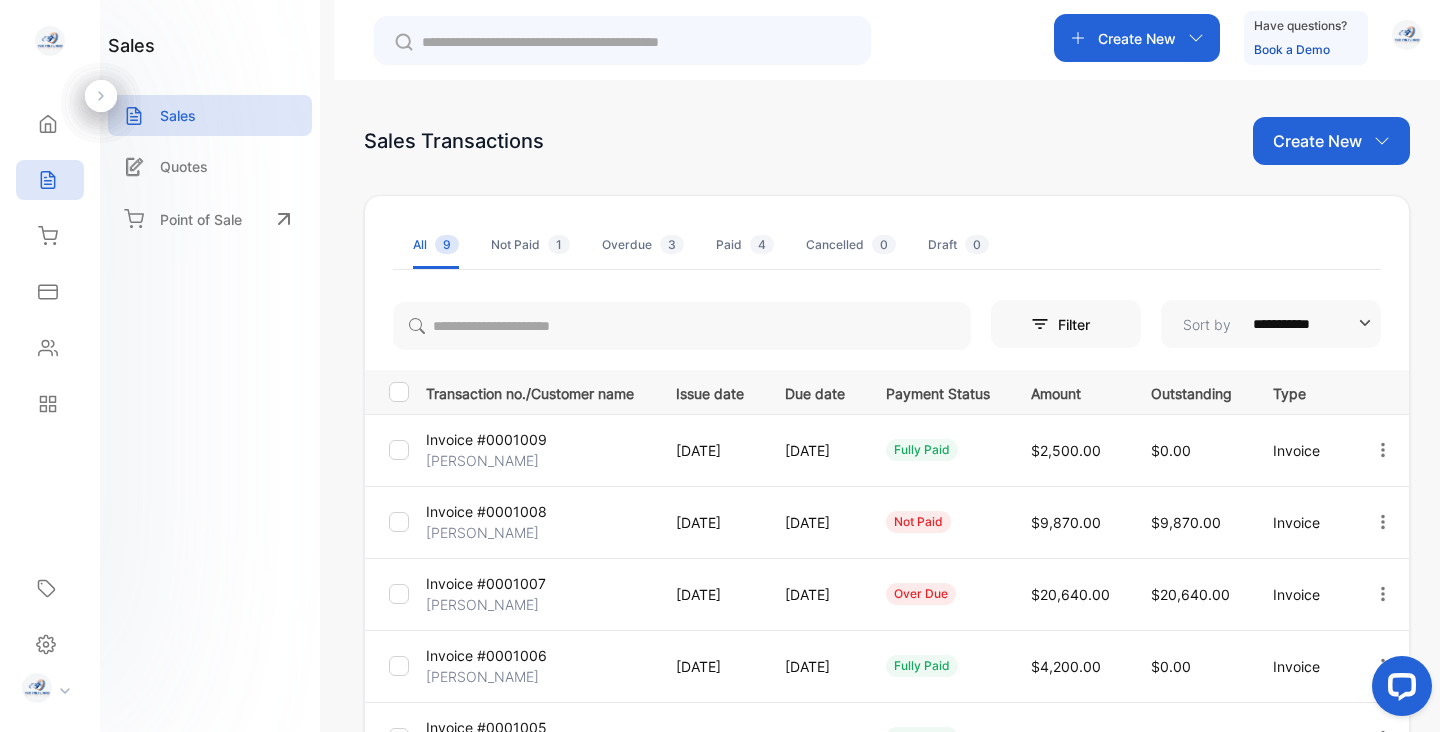click on "Create New" at bounding box center (1137, 38) 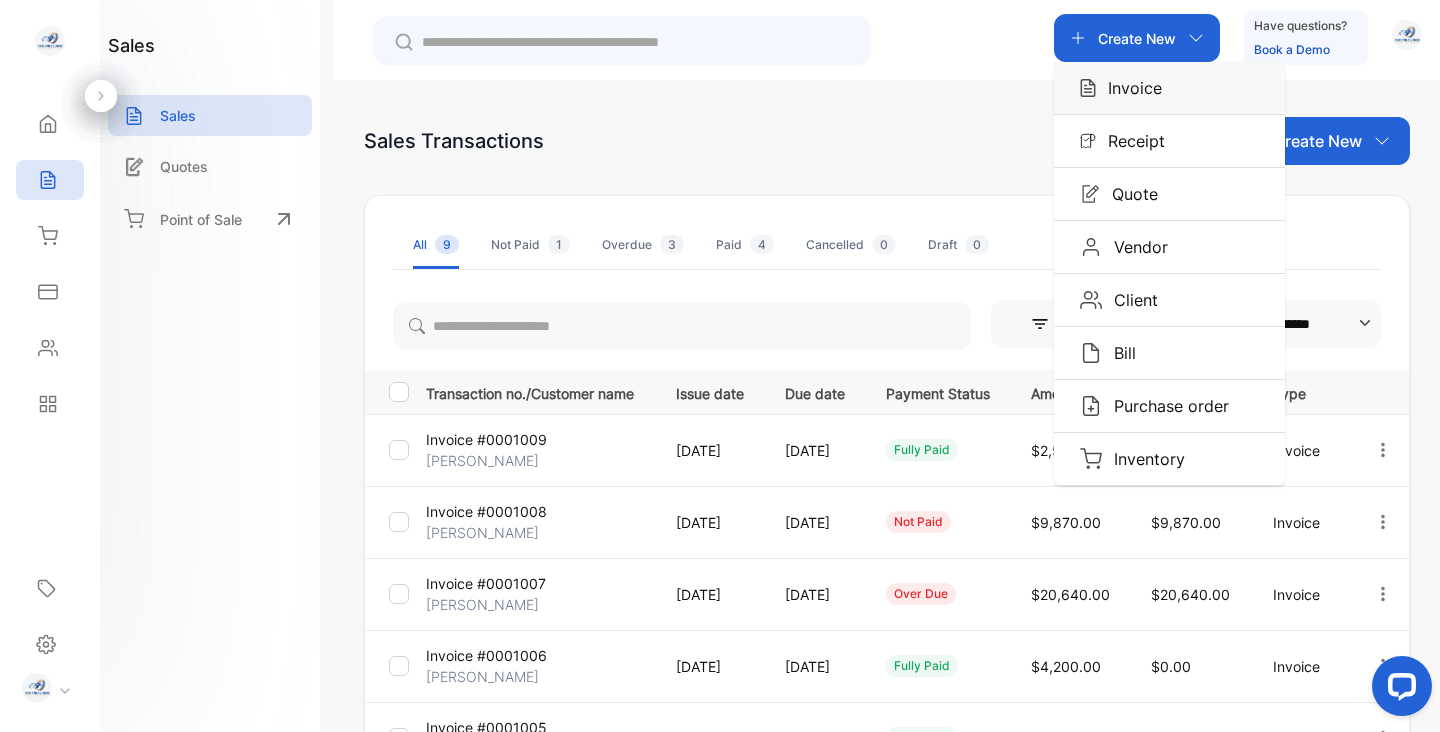 click on "Invoice" at bounding box center [1129, 88] 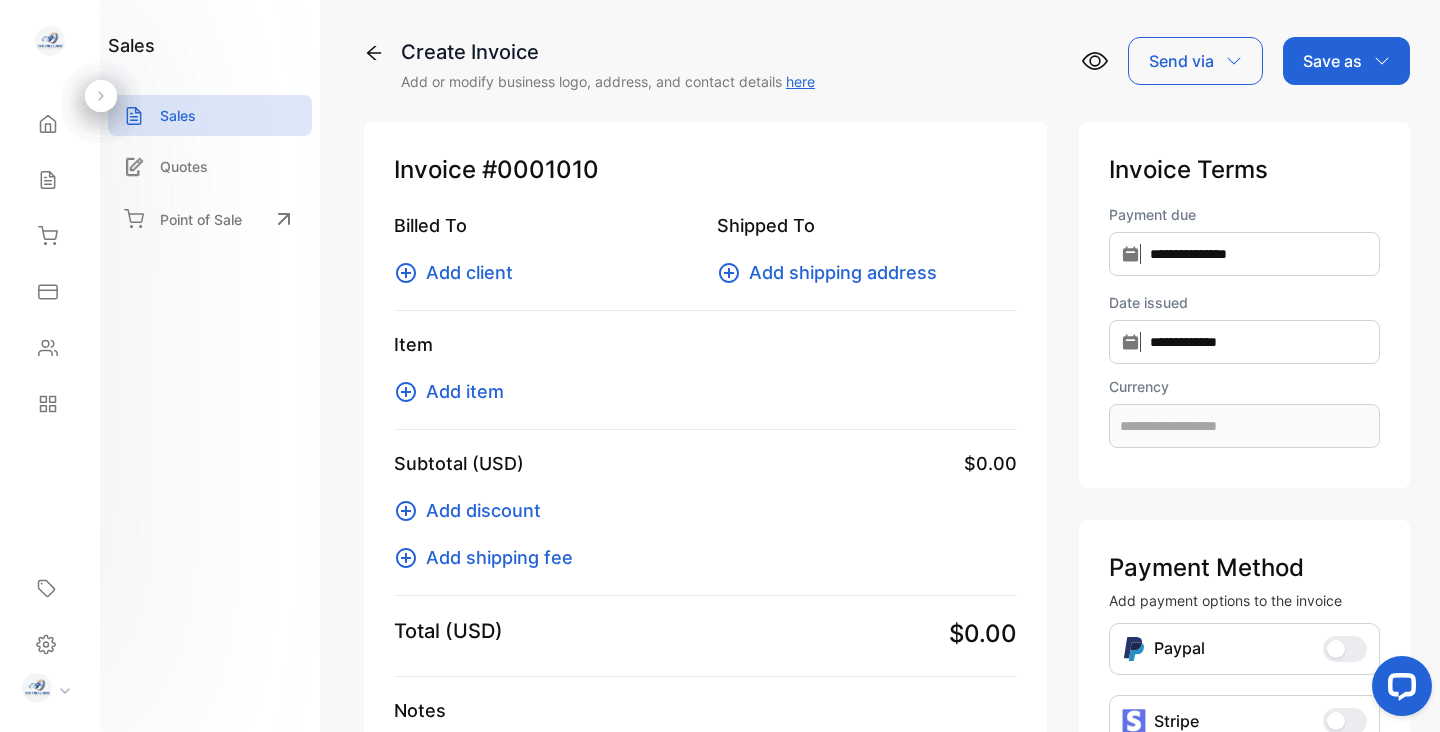 type on "**********" 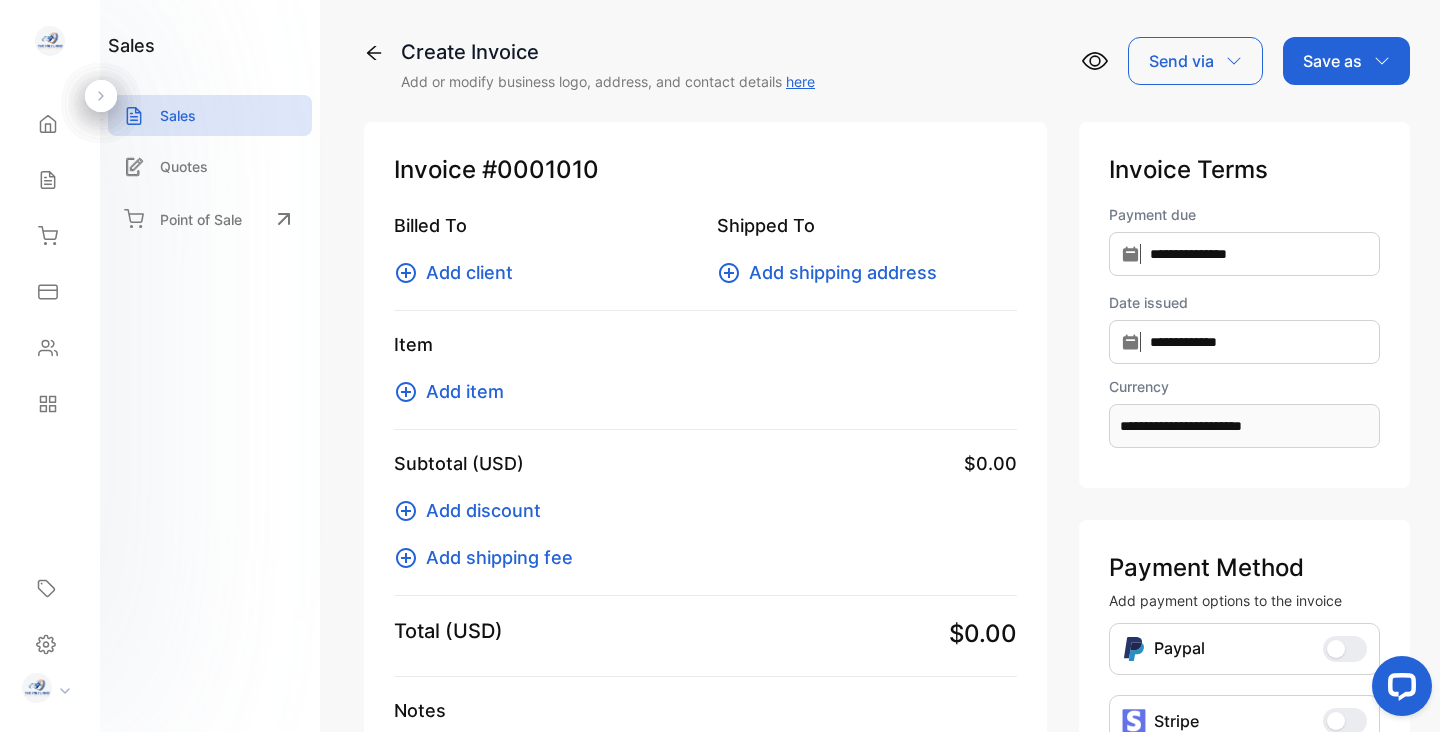 click on "Add client" at bounding box center (469, 272) 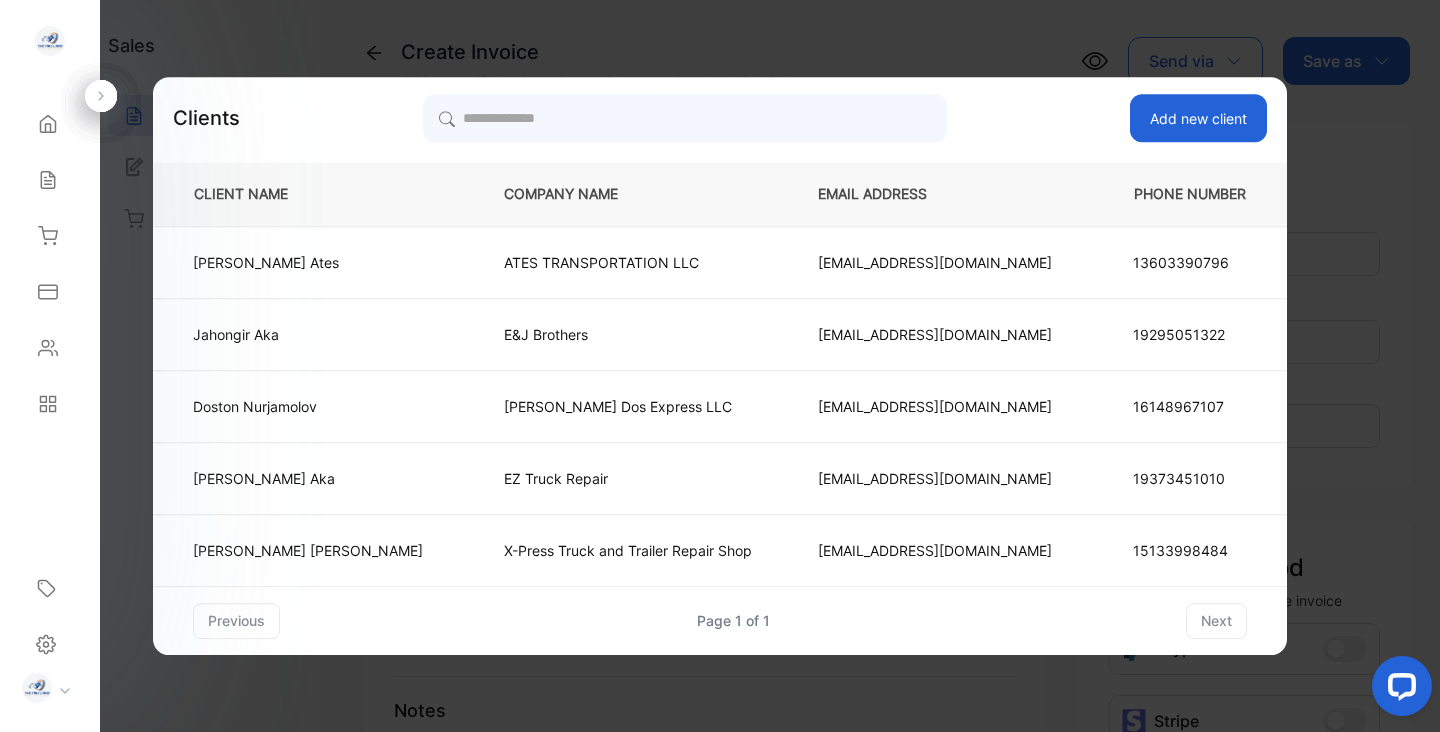 click on "Add new client" at bounding box center [1198, 118] 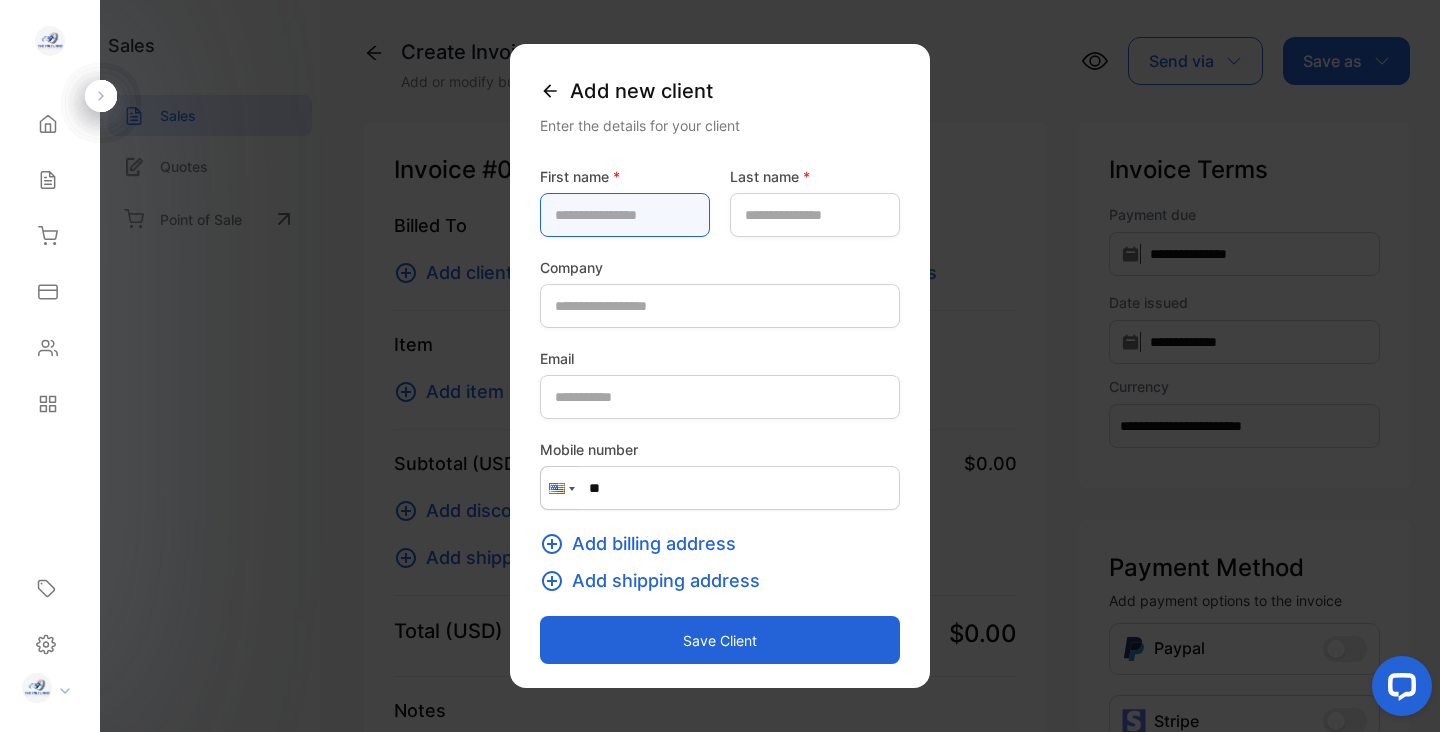 click at bounding box center (625, 215) 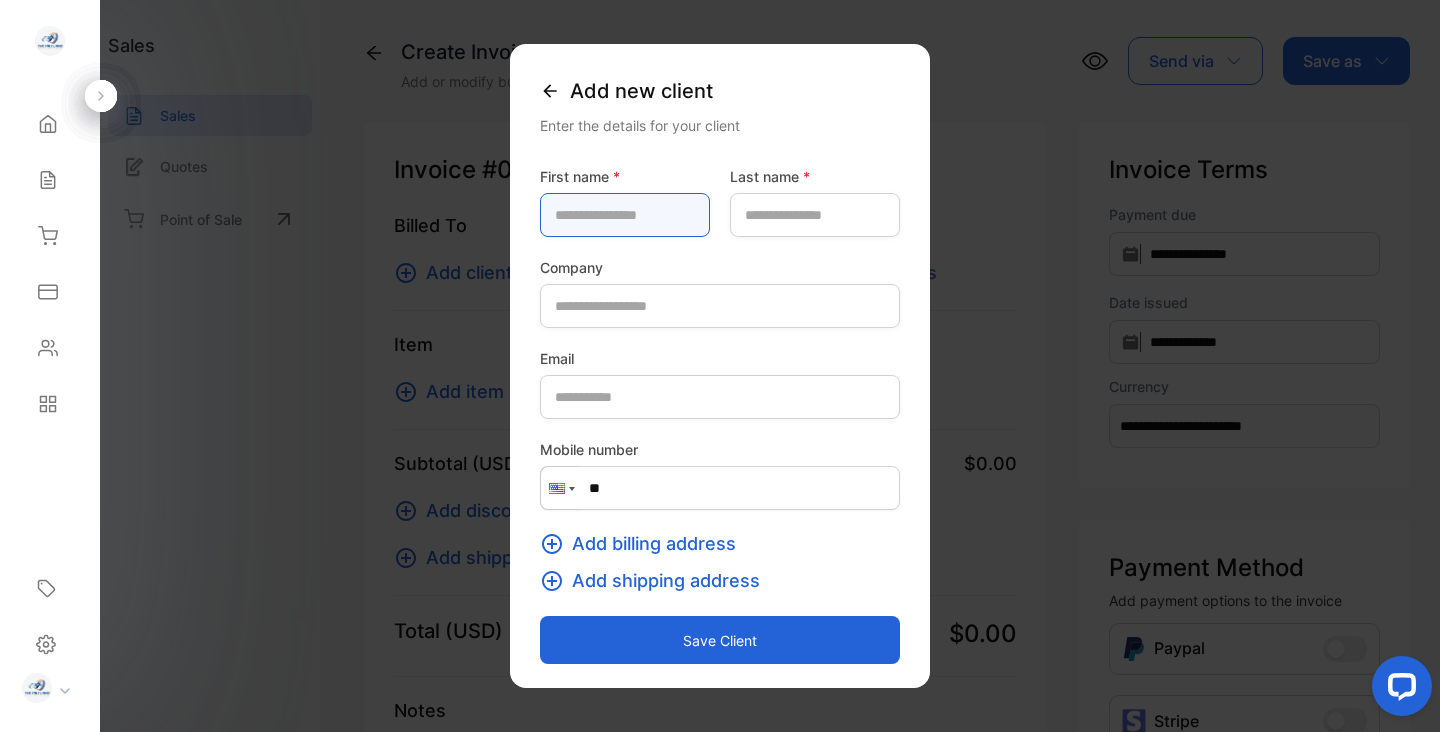 type on "***" 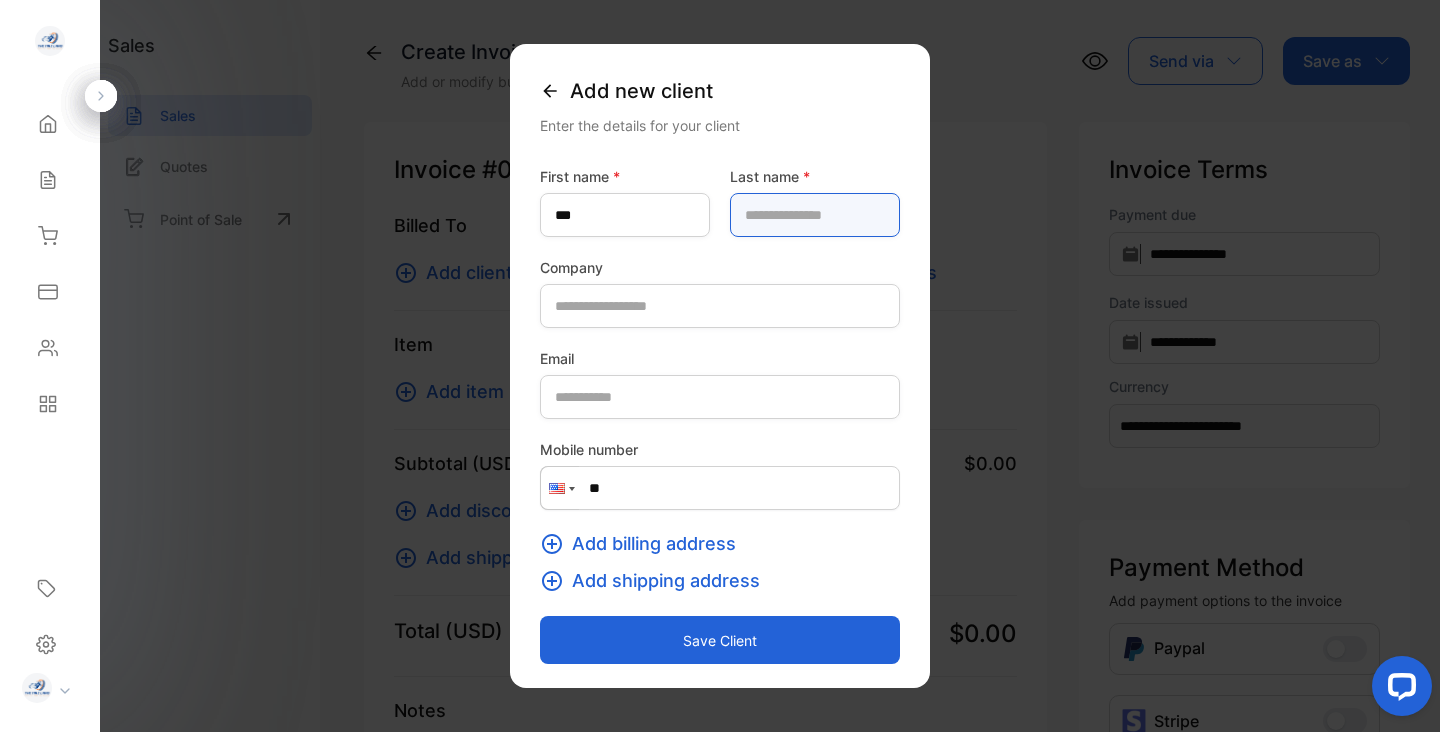 type on "*****" 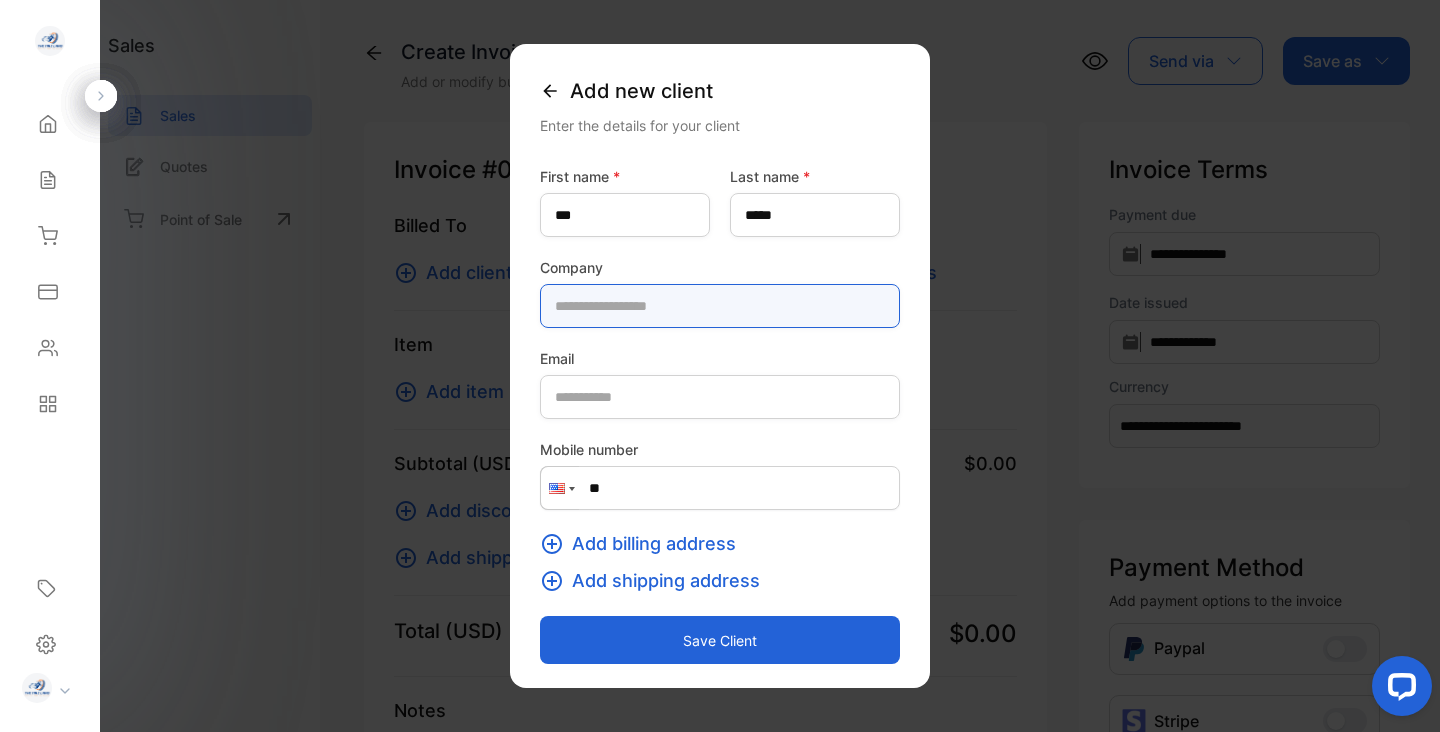 type on "**********" 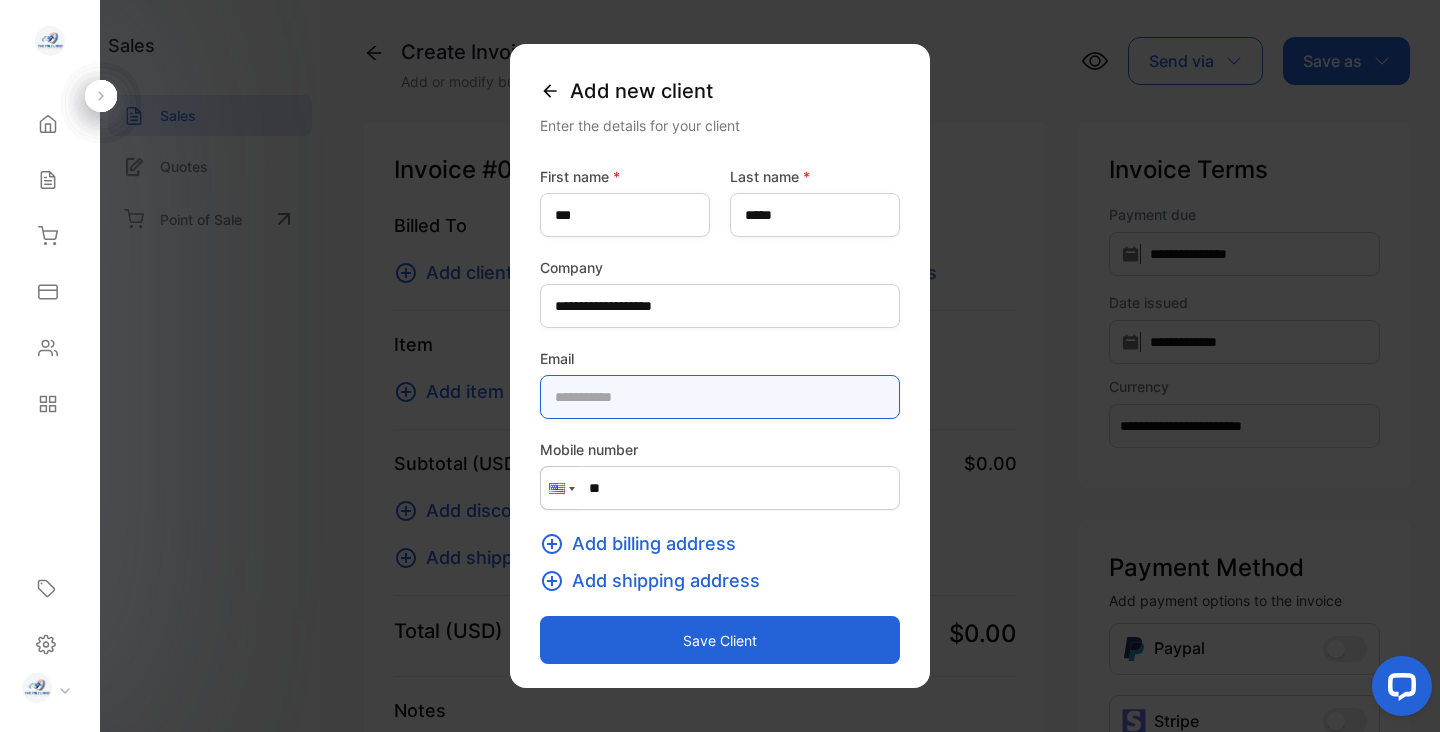 type on "**********" 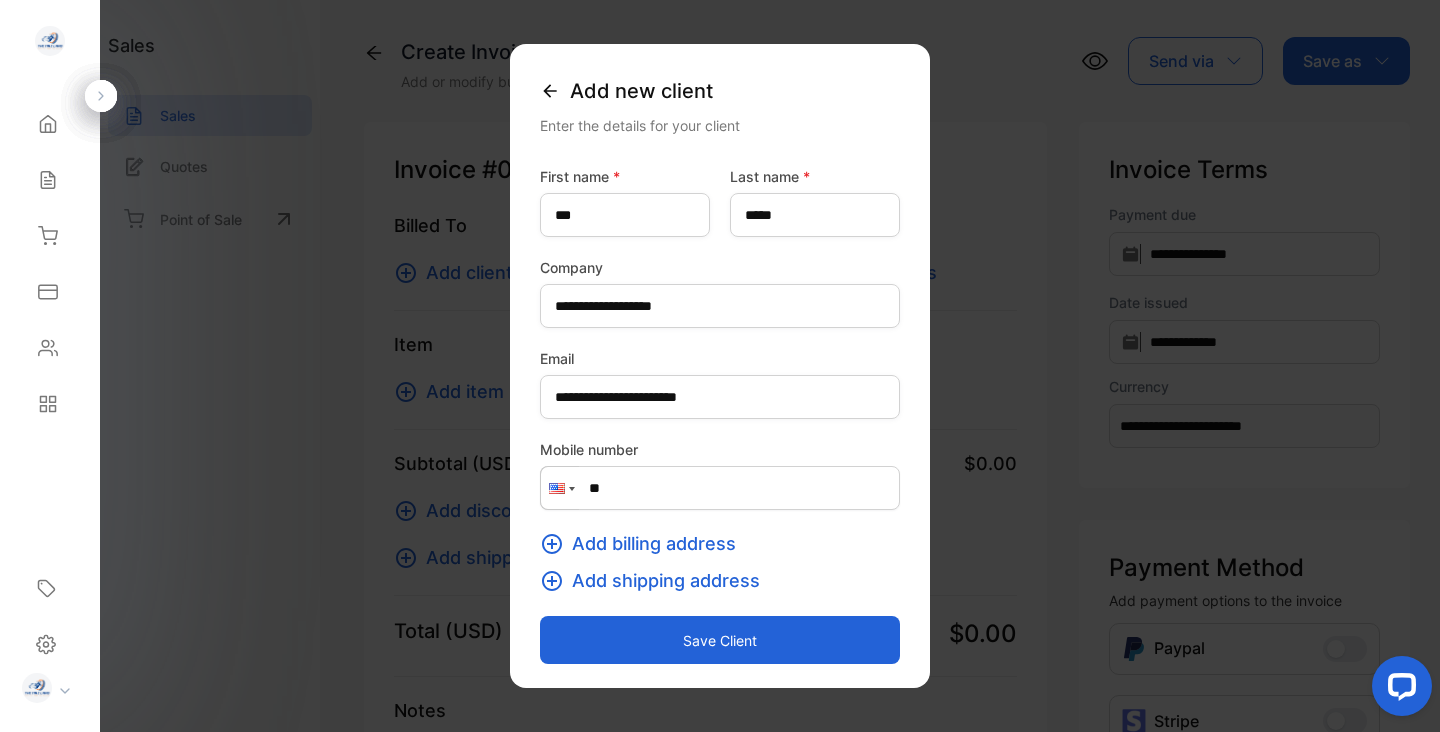 click on "**" at bounding box center (720, 488) 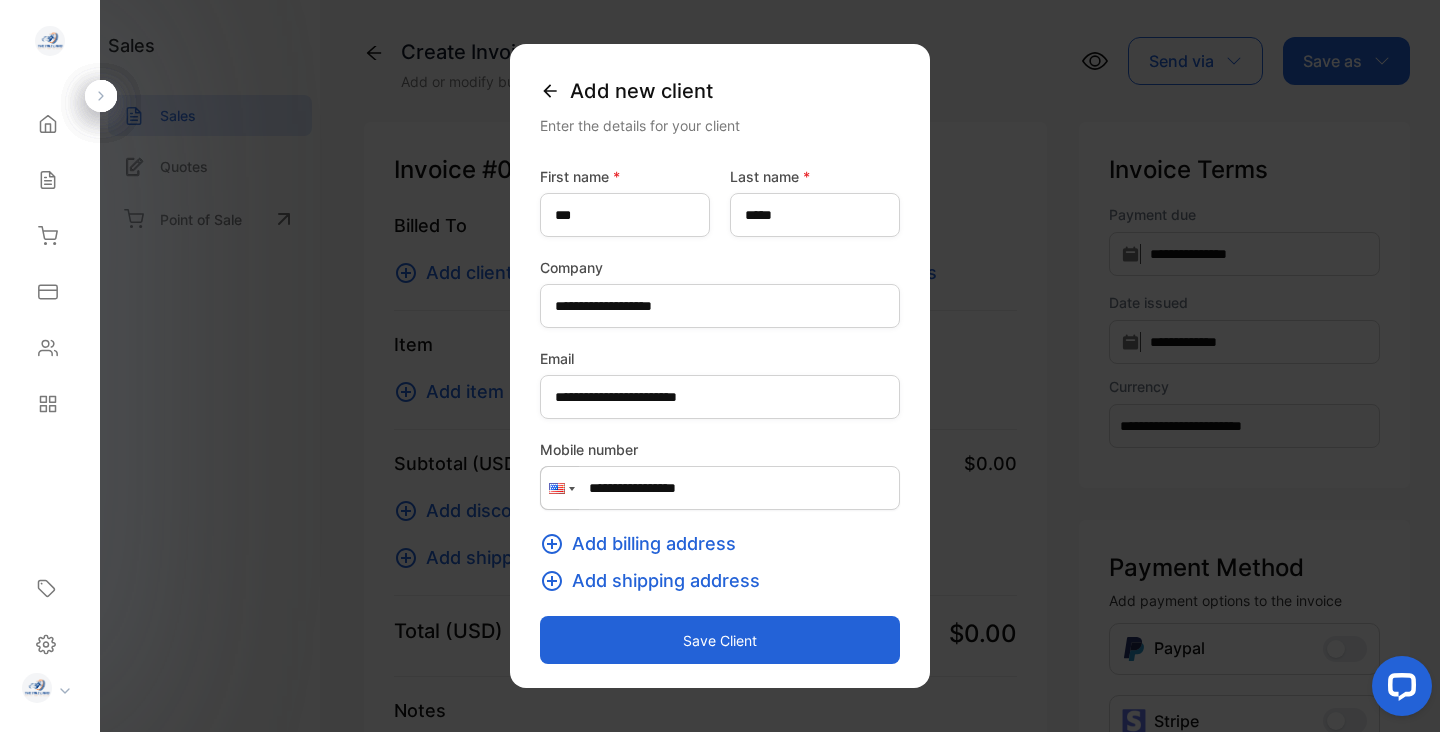 type on "**********" 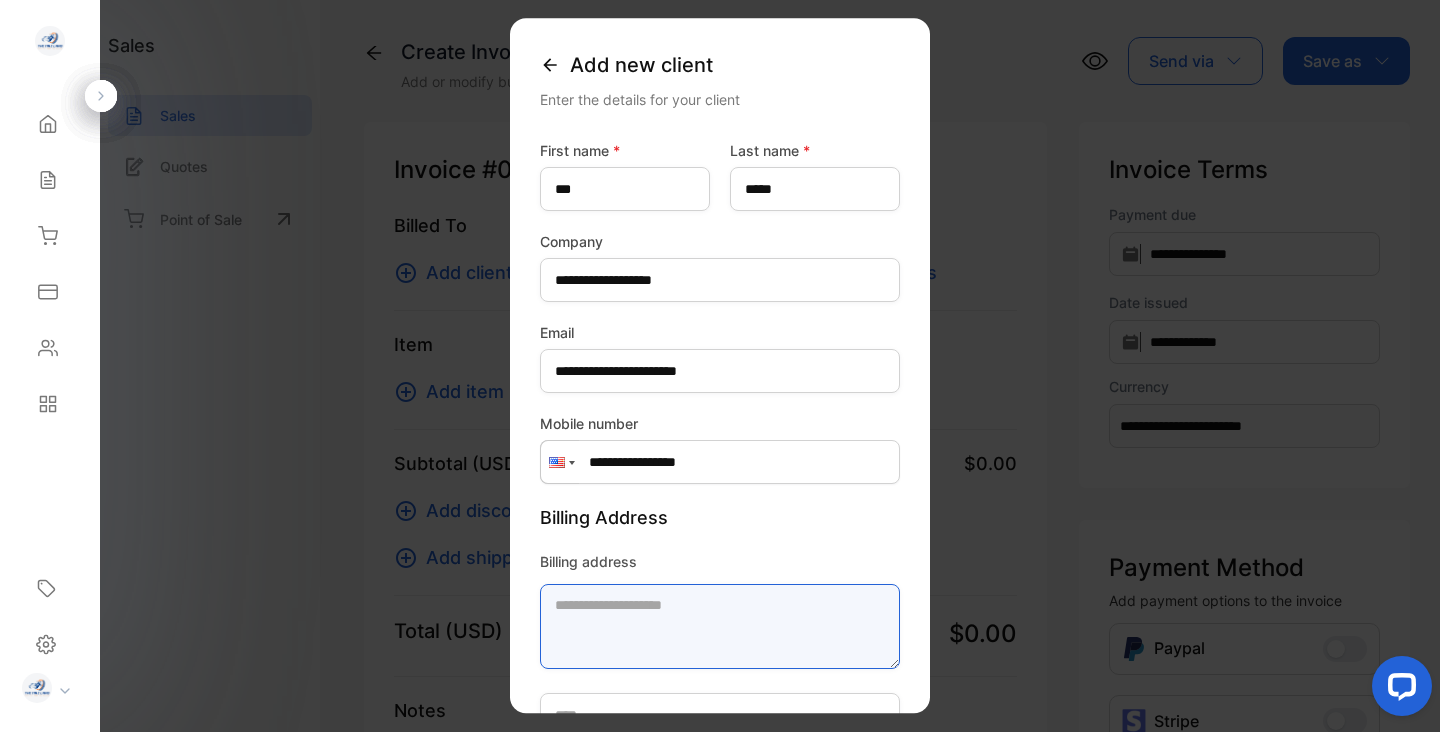 click on "Billing address" at bounding box center [720, 626] 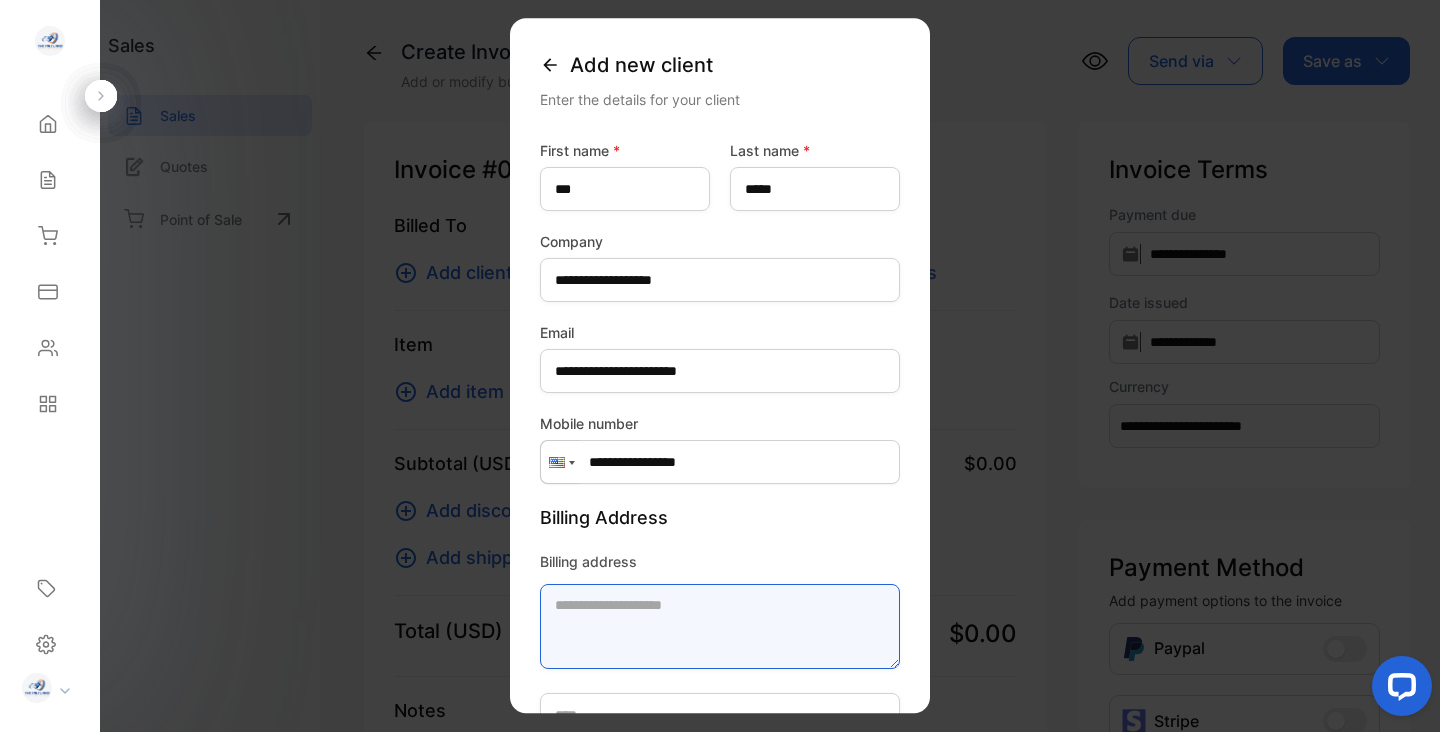 type on "**********" 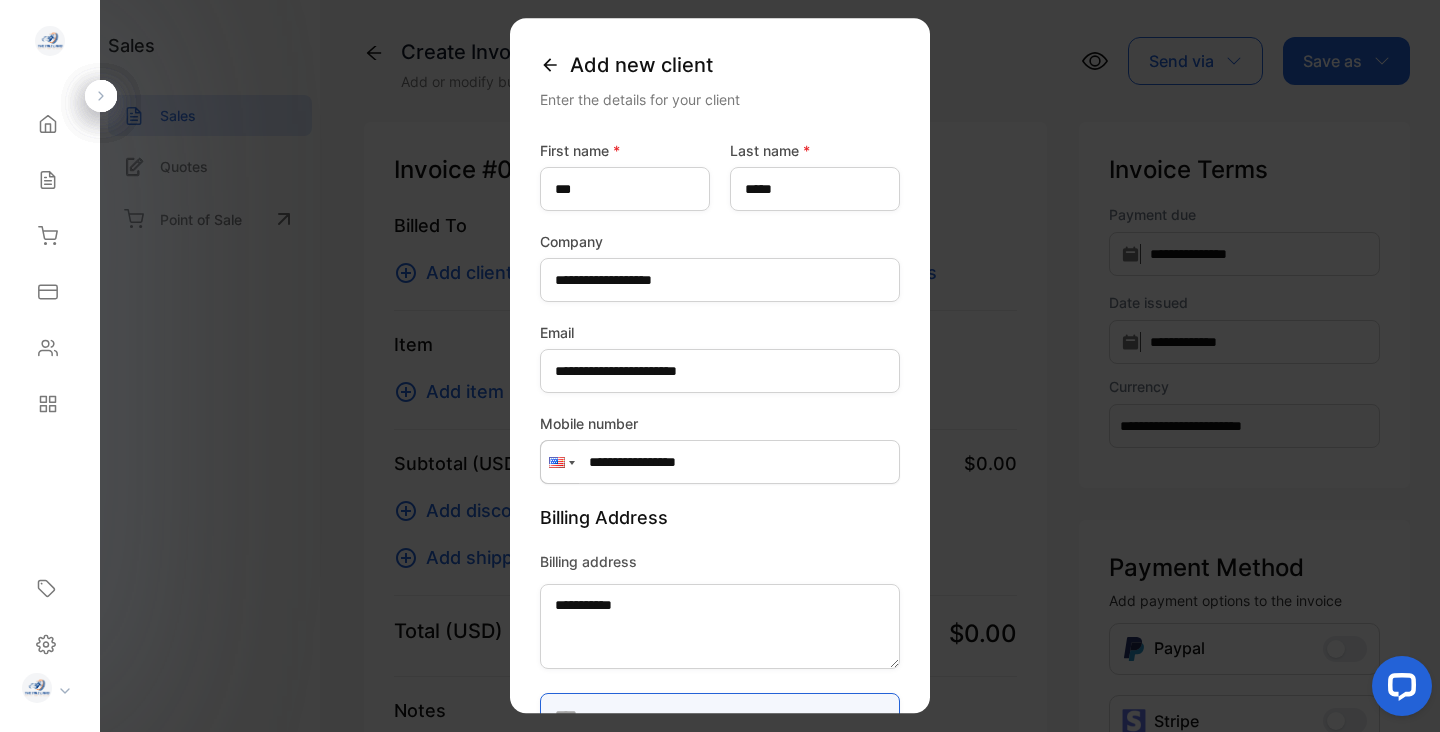 type on "******" 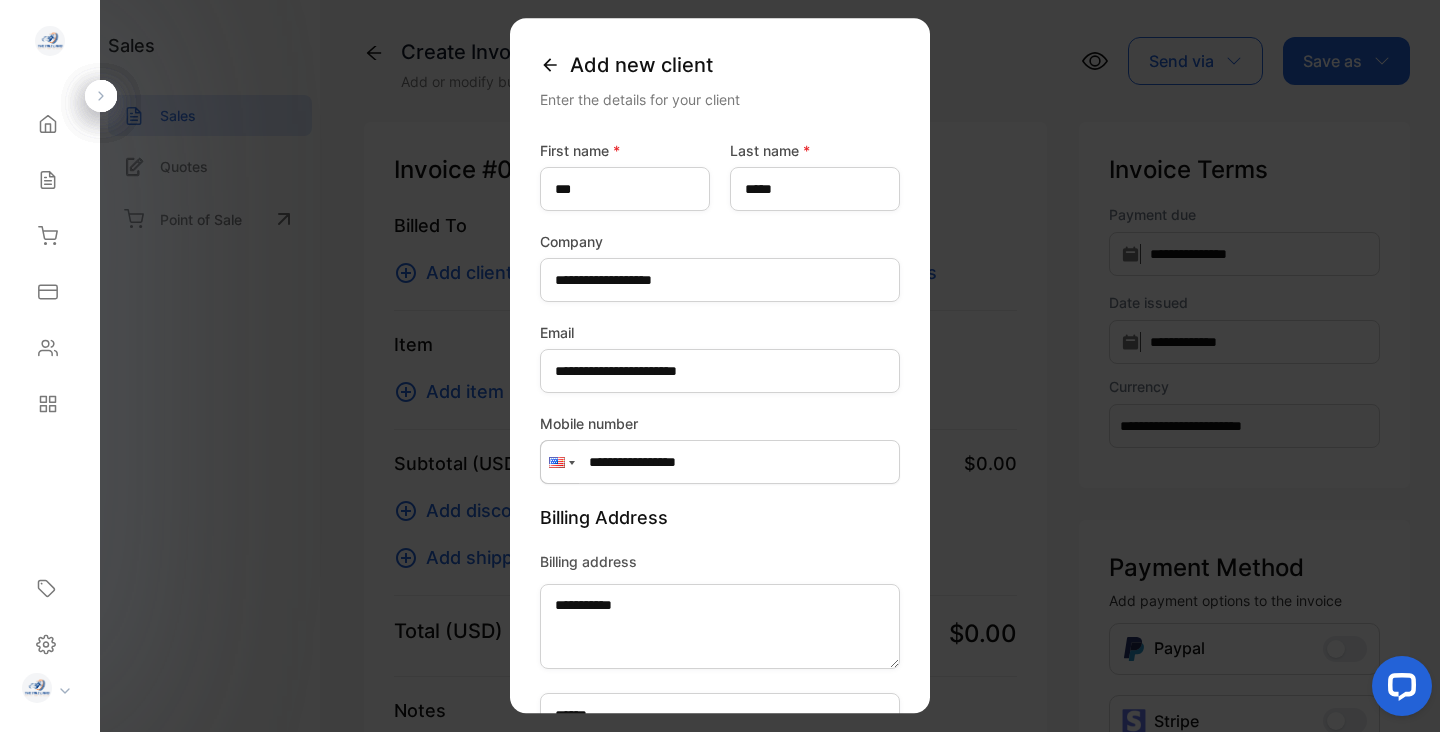 type on "*****" 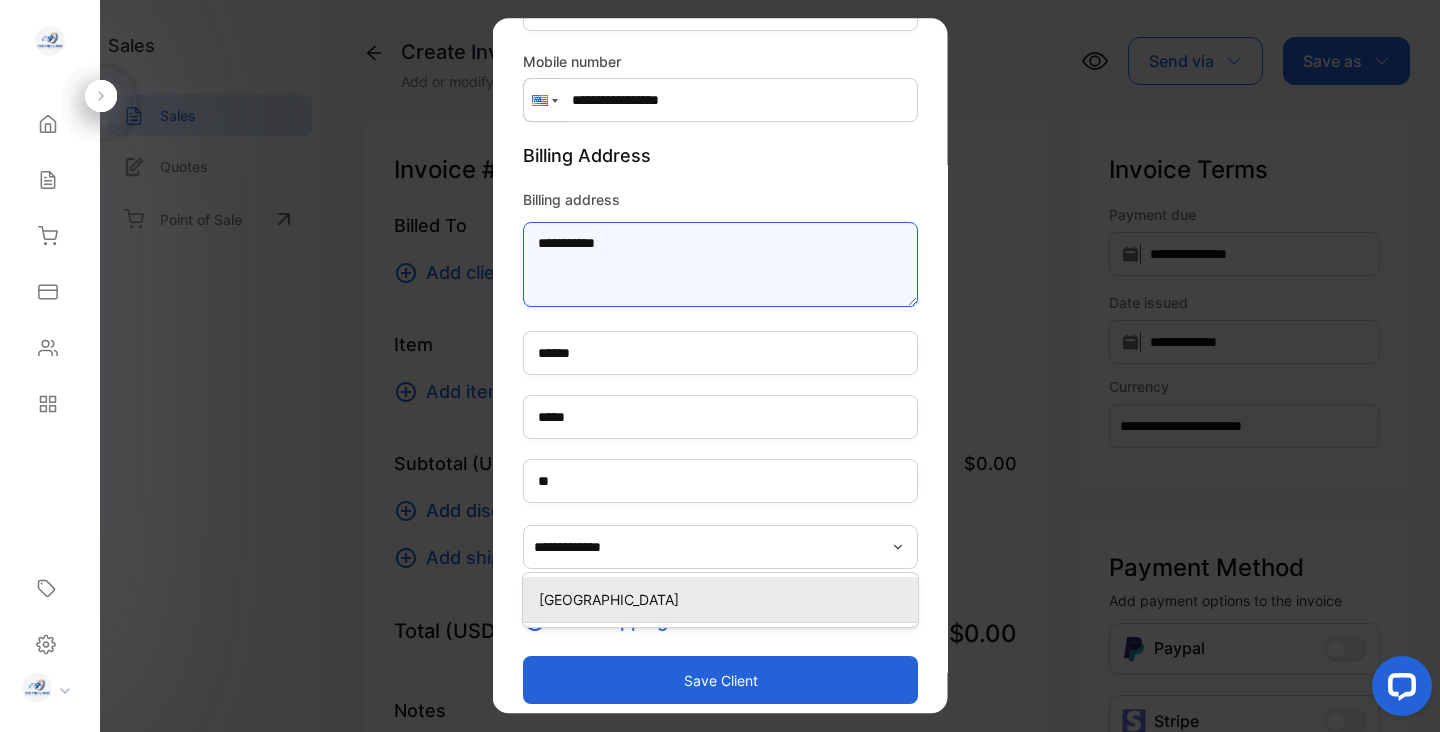 scroll, scrollTop: 376, scrollLeft: 0, axis: vertical 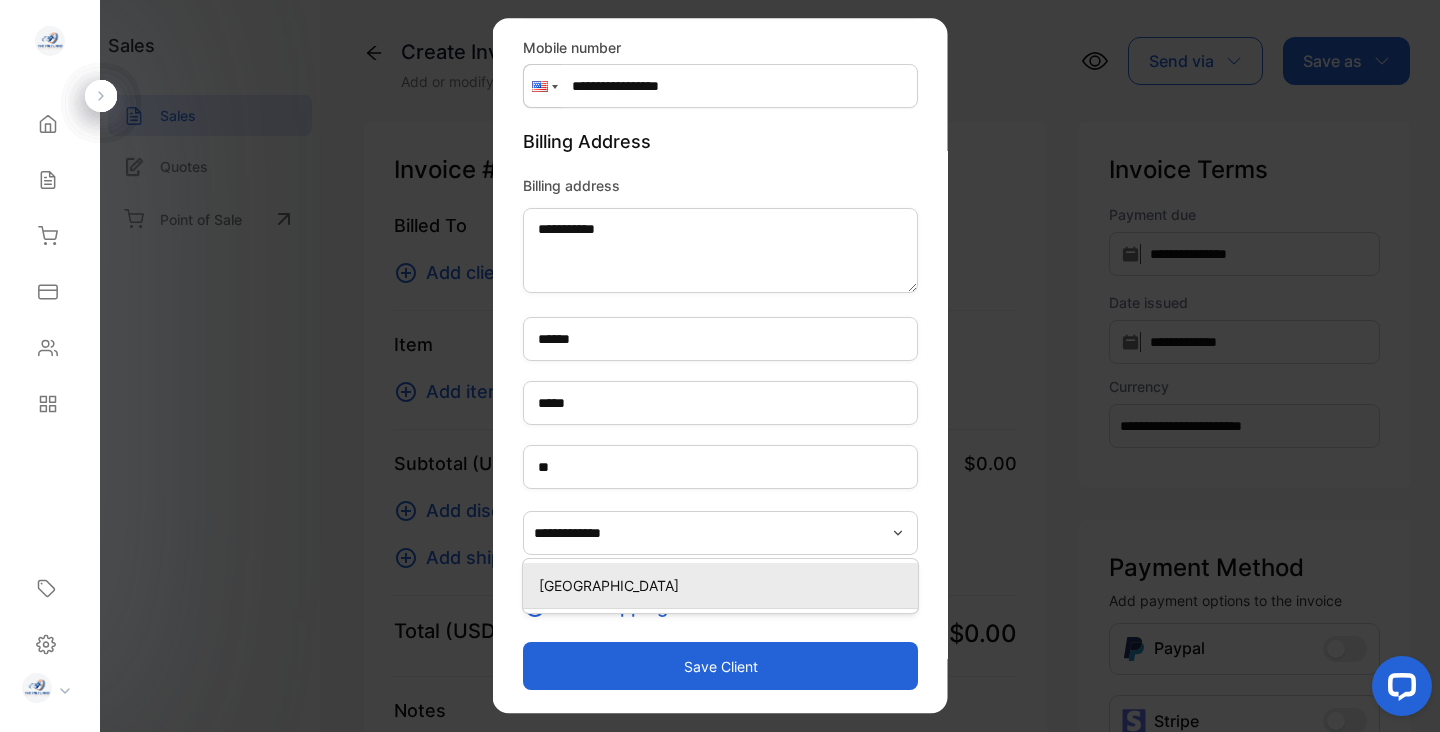 click on "Save client" at bounding box center (720, 666) 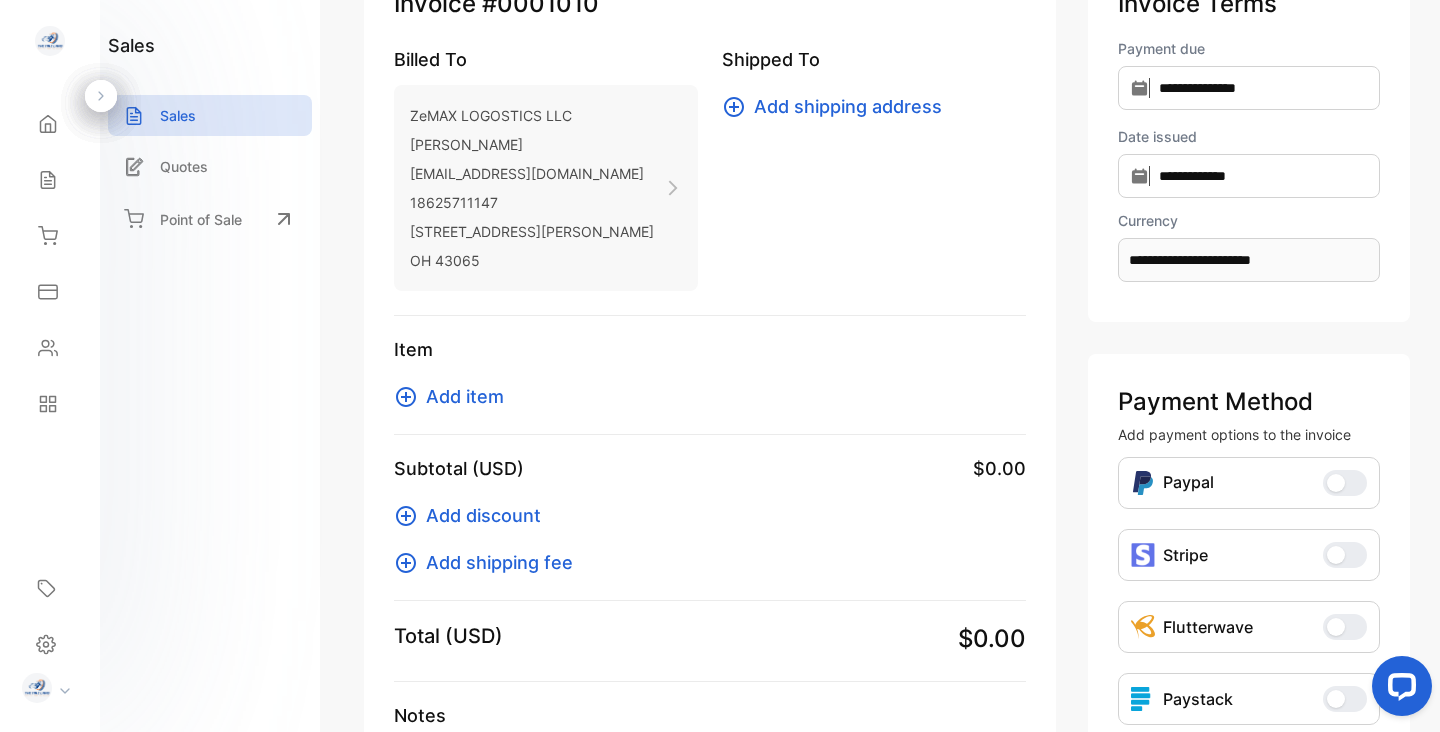 scroll, scrollTop: 263, scrollLeft: 0, axis: vertical 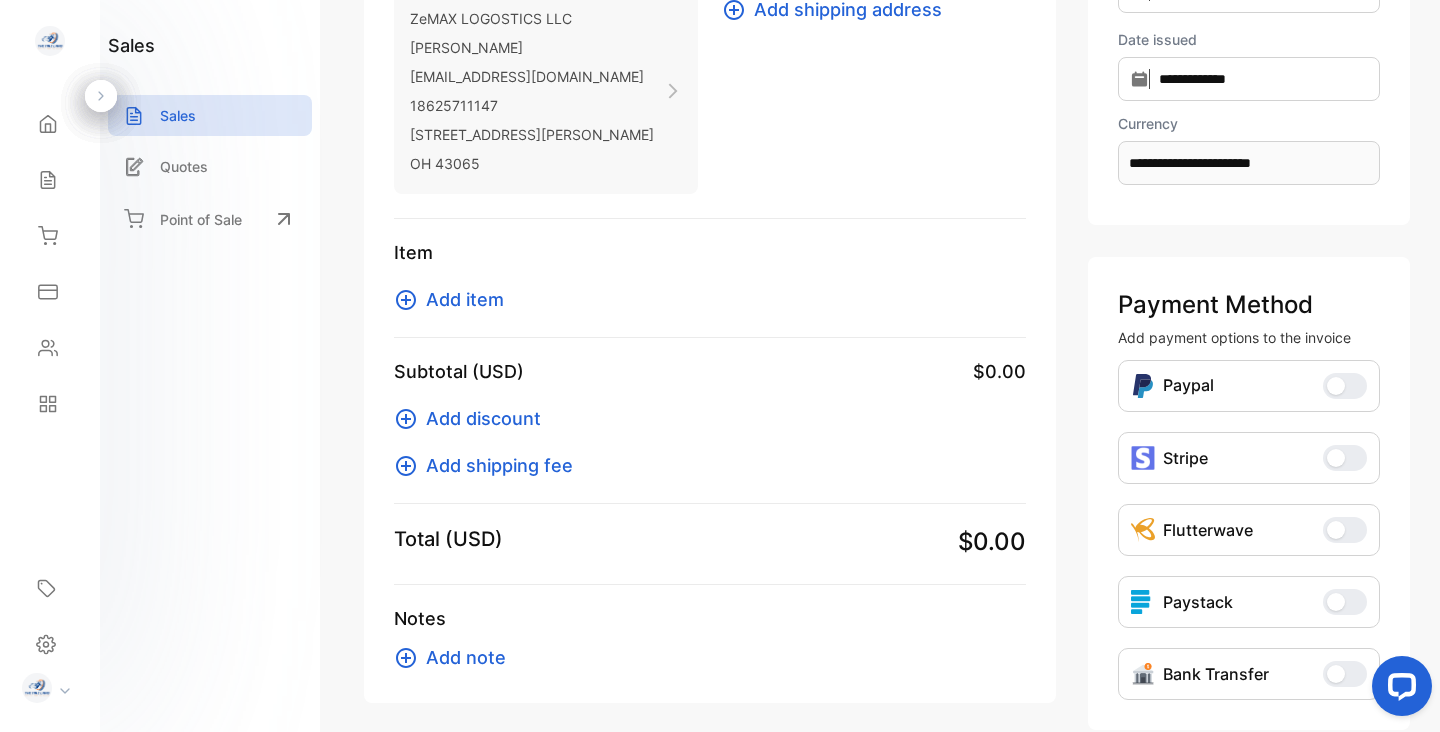 click on "Add item" at bounding box center [465, 299] 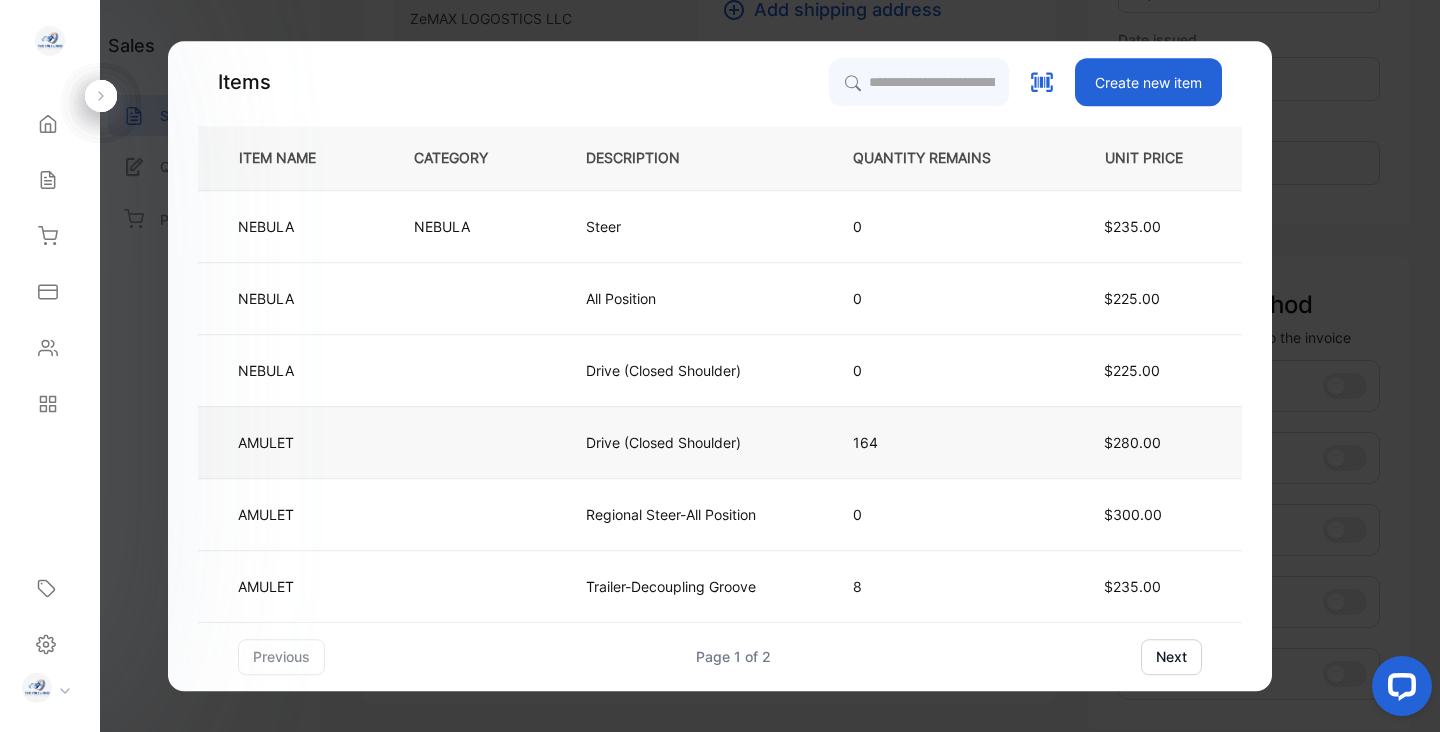 click at bounding box center [467, 442] 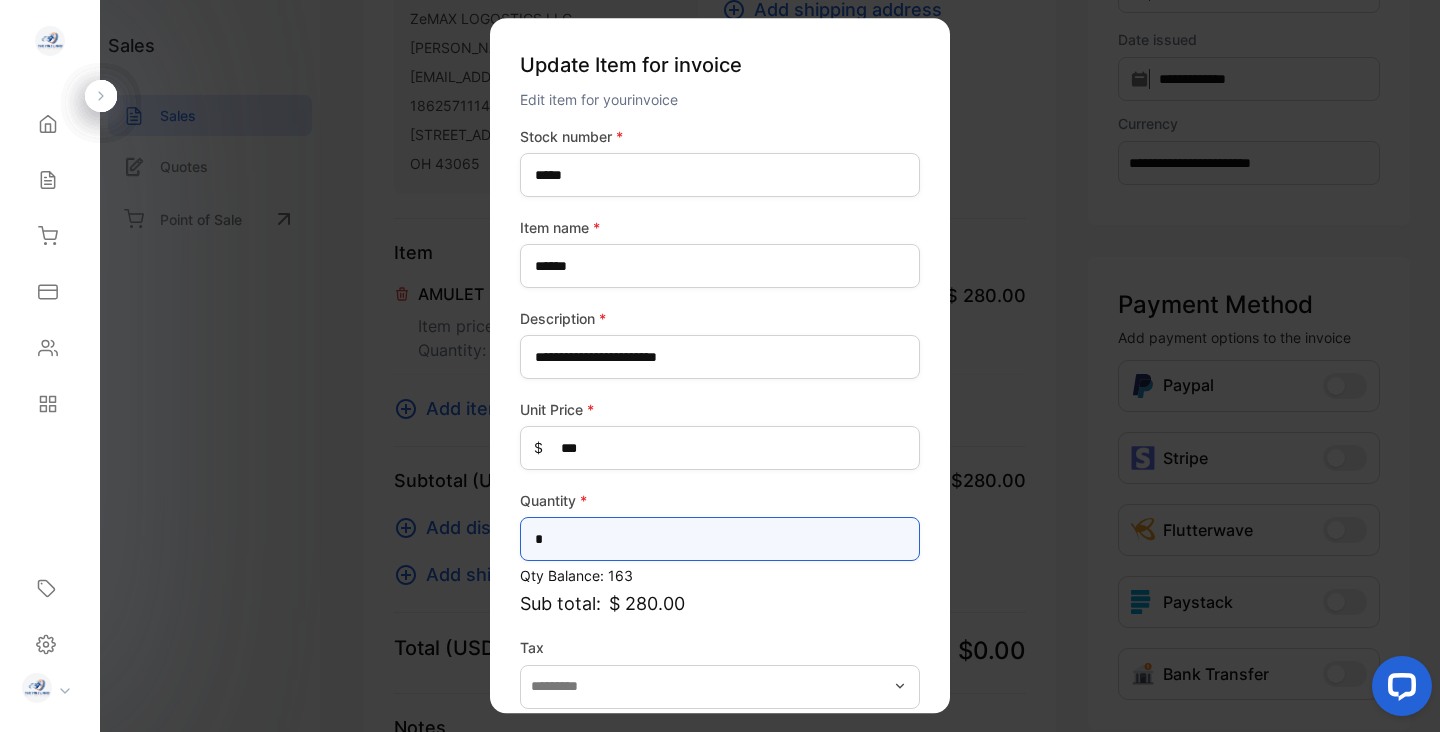 drag, startPoint x: 565, startPoint y: 543, endPoint x: 509, endPoint y: 543, distance: 56 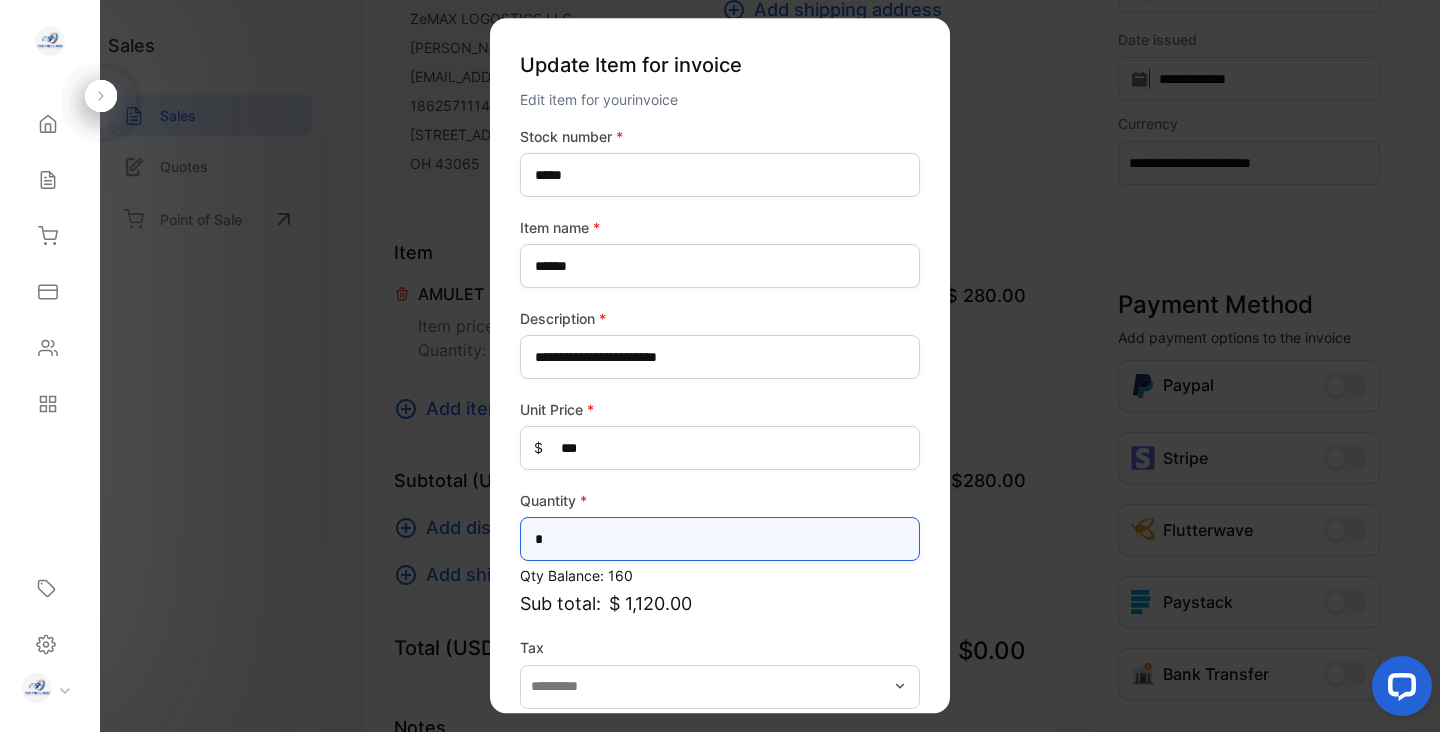 type on "*" 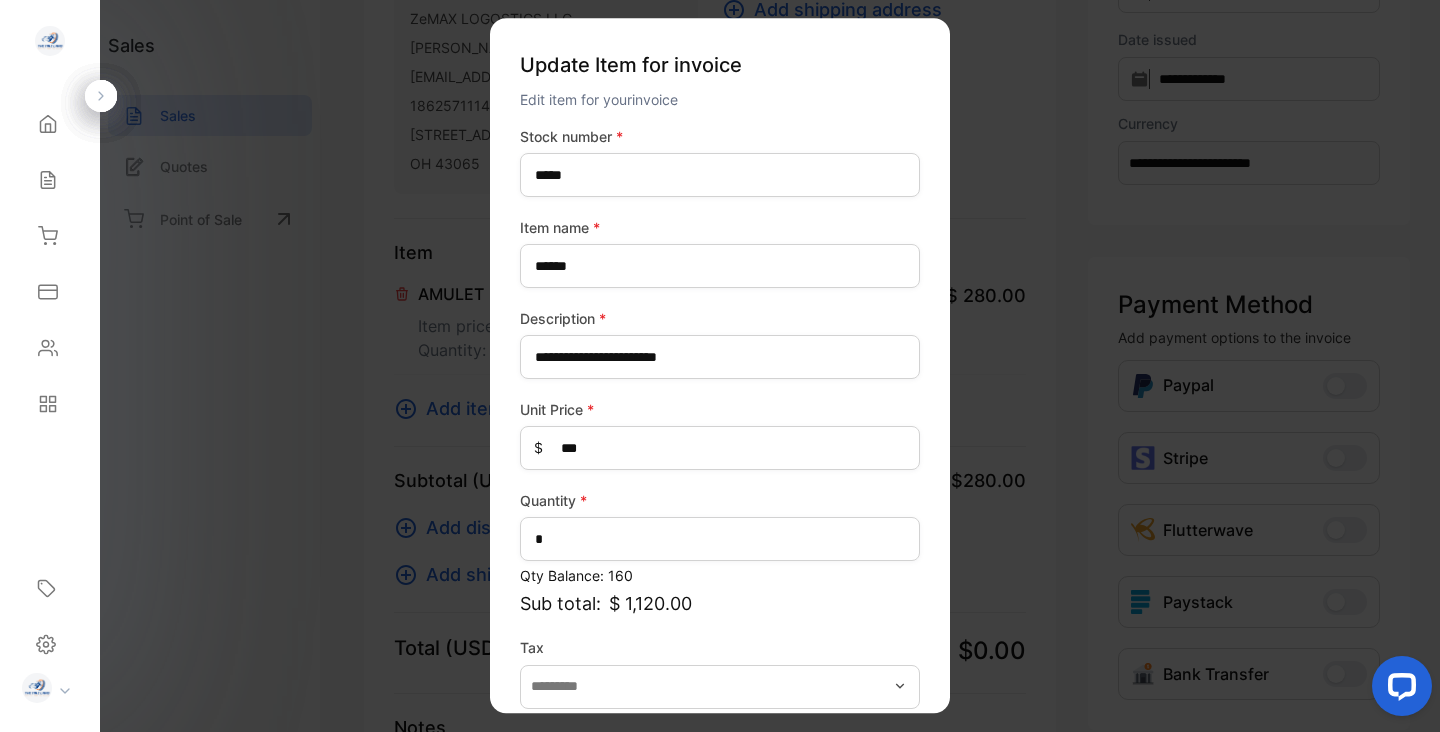 click on "Sub total: $ 1,120.00" at bounding box center (720, 603) 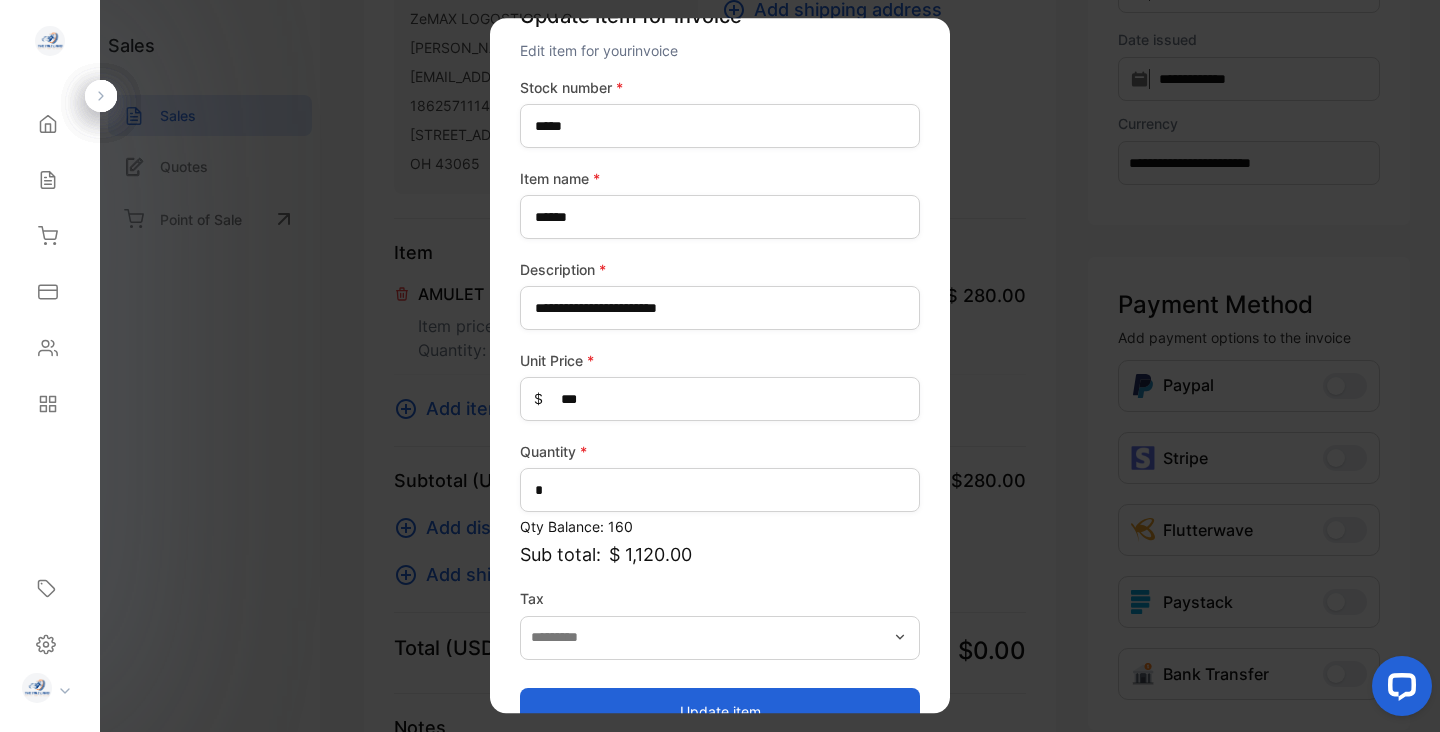 scroll, scrollTop: 95, scrollLeft: 0, axis: vertical 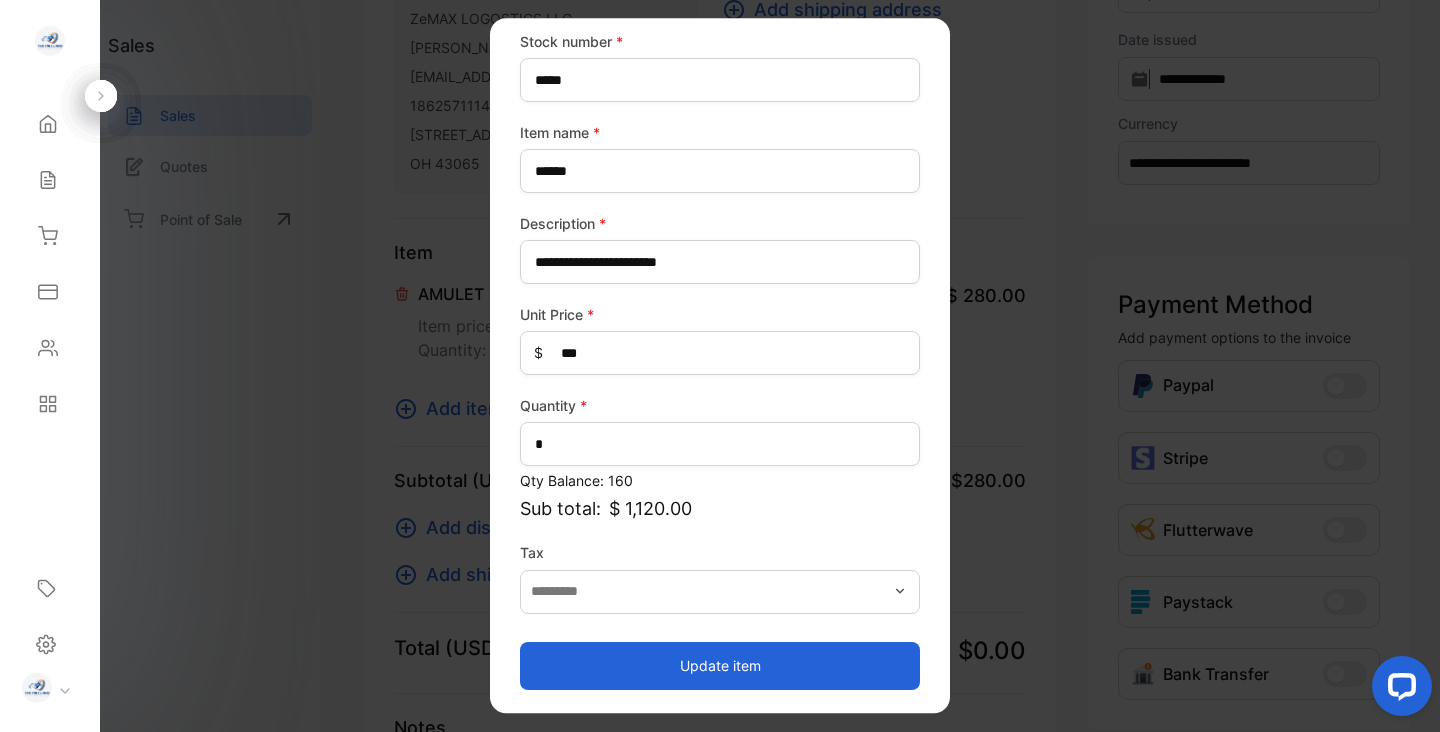 click on "Update item" at bounding box center [720, 666] 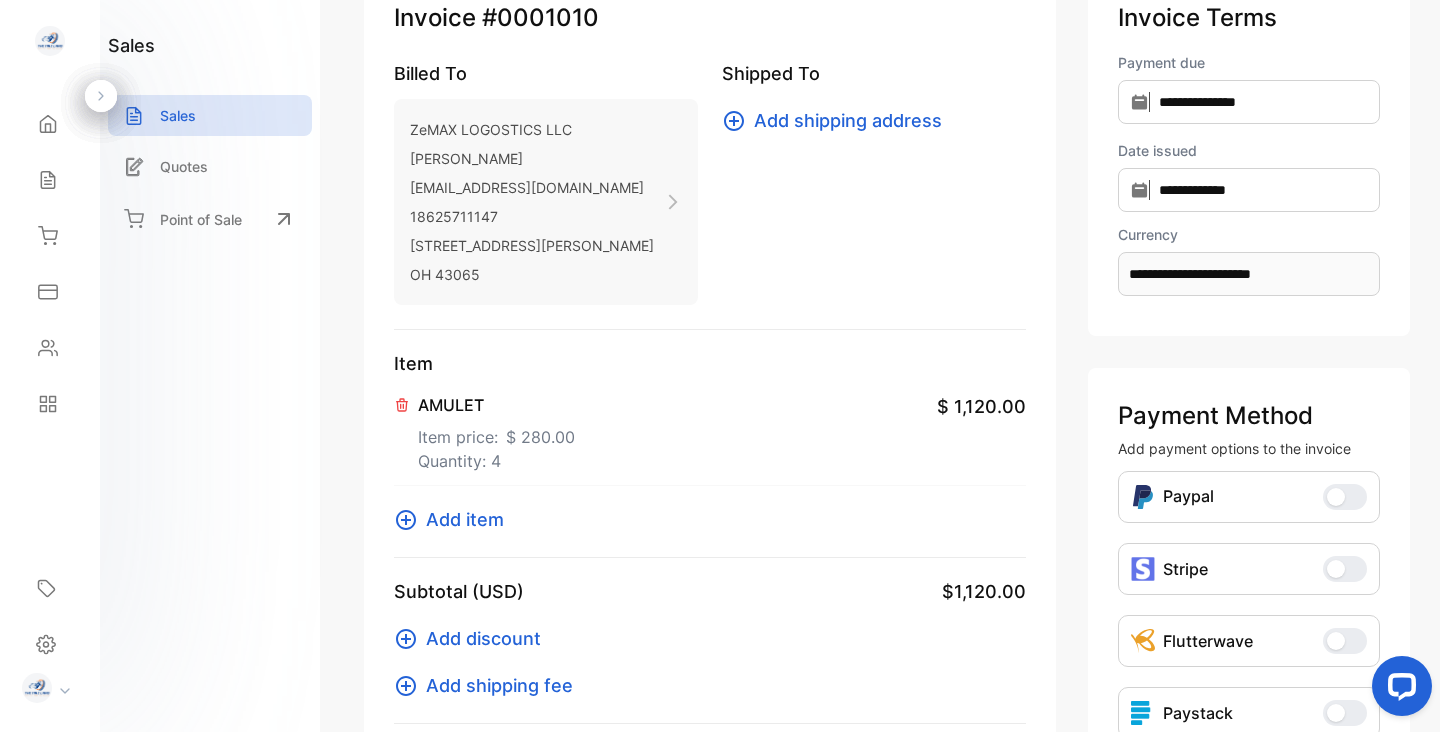 scroll, scrollTop: 0, scrollLeft: 0, axis: both 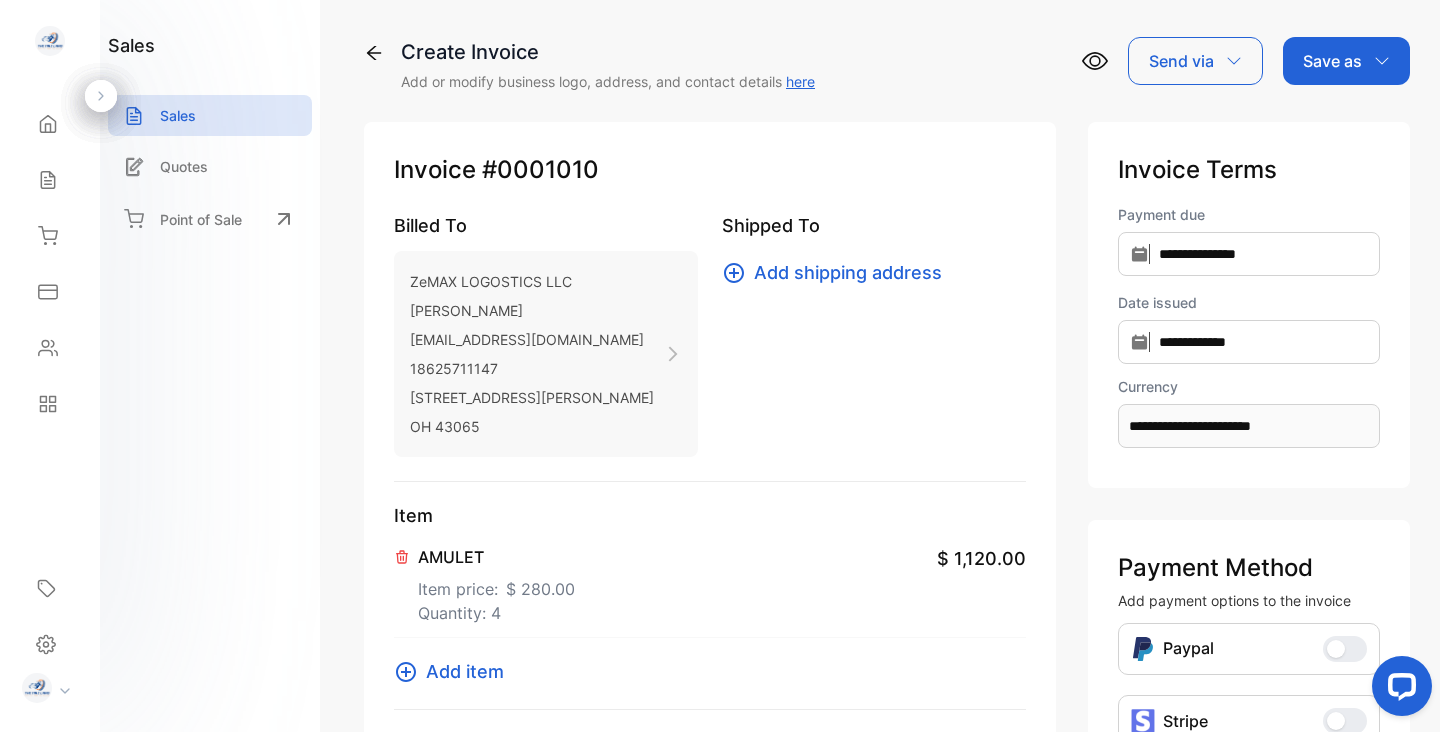 click on "Save as" at bounding box center (1332, 61) 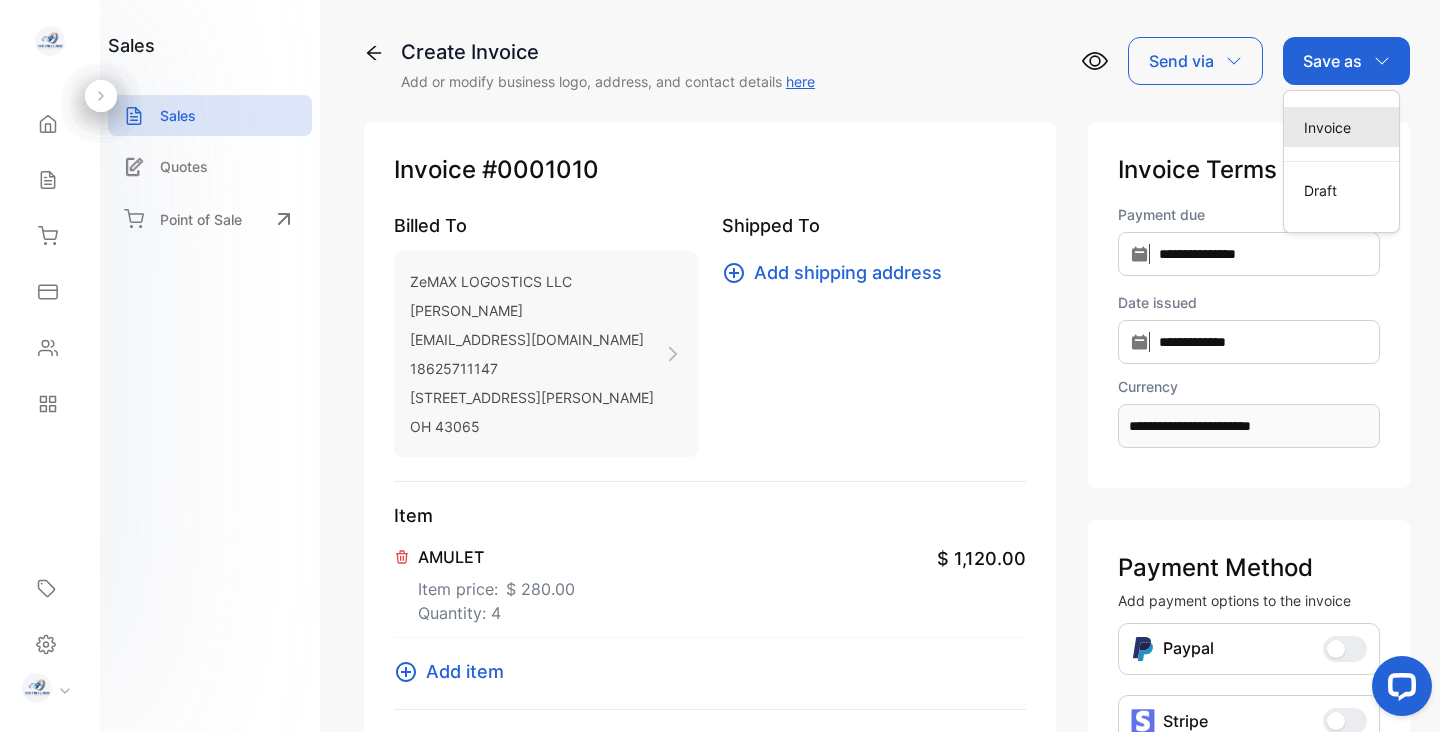 click on "Invoice" at bounding box center (1341, 127) 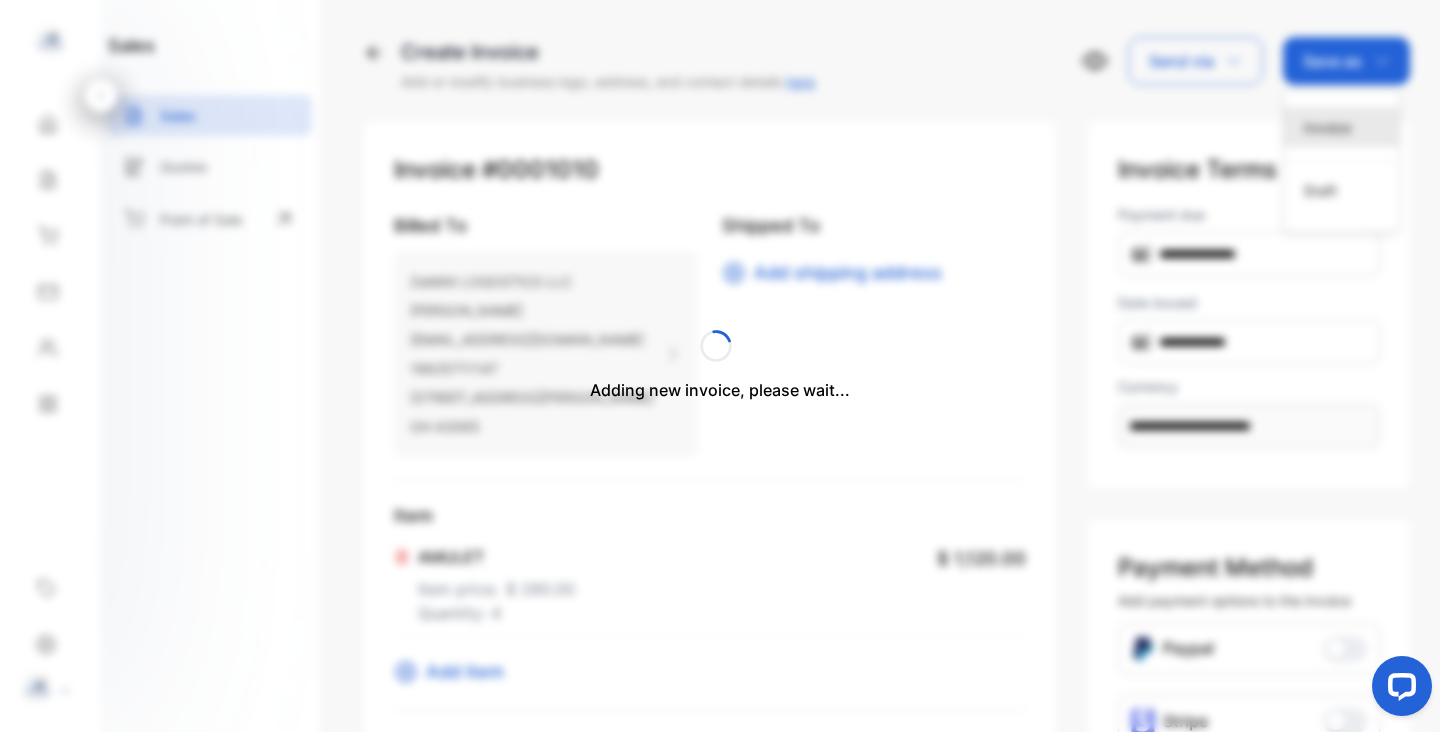 type 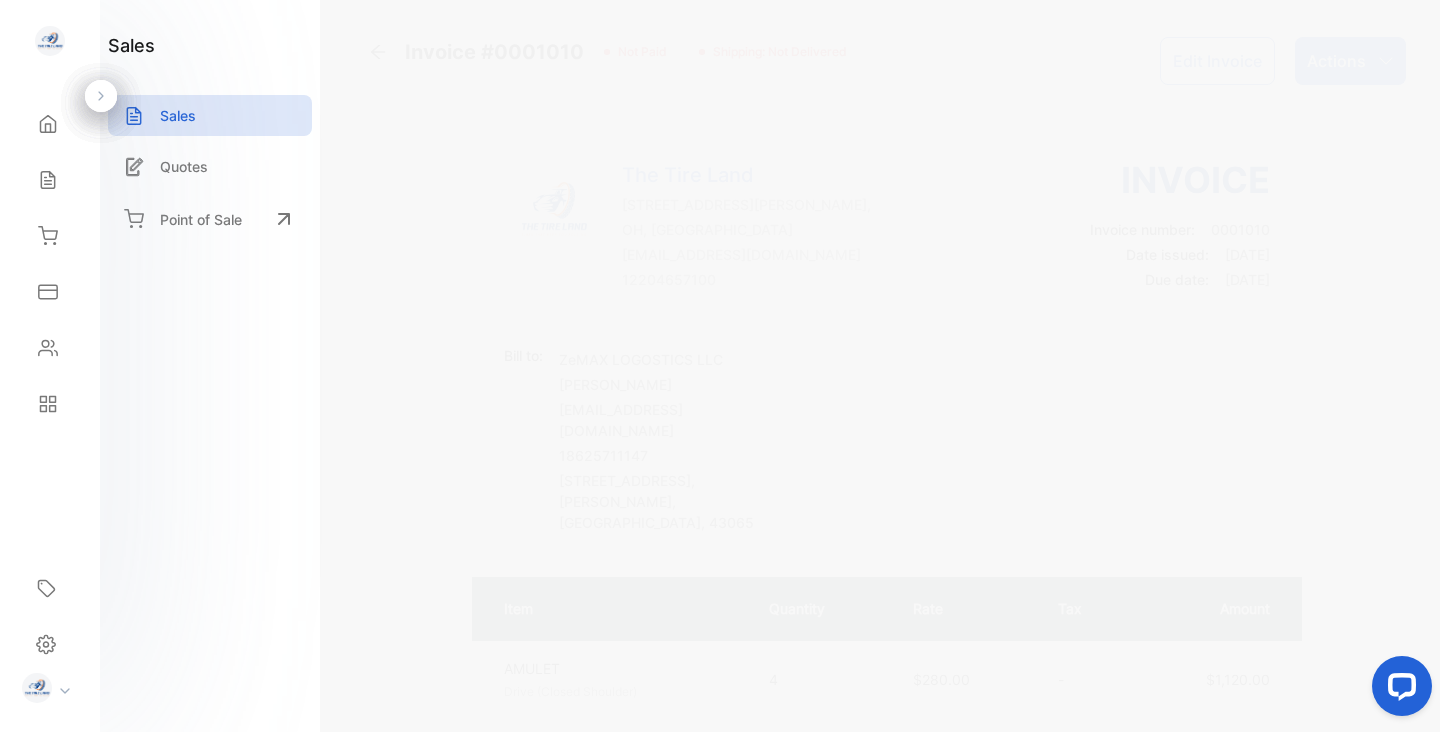 click 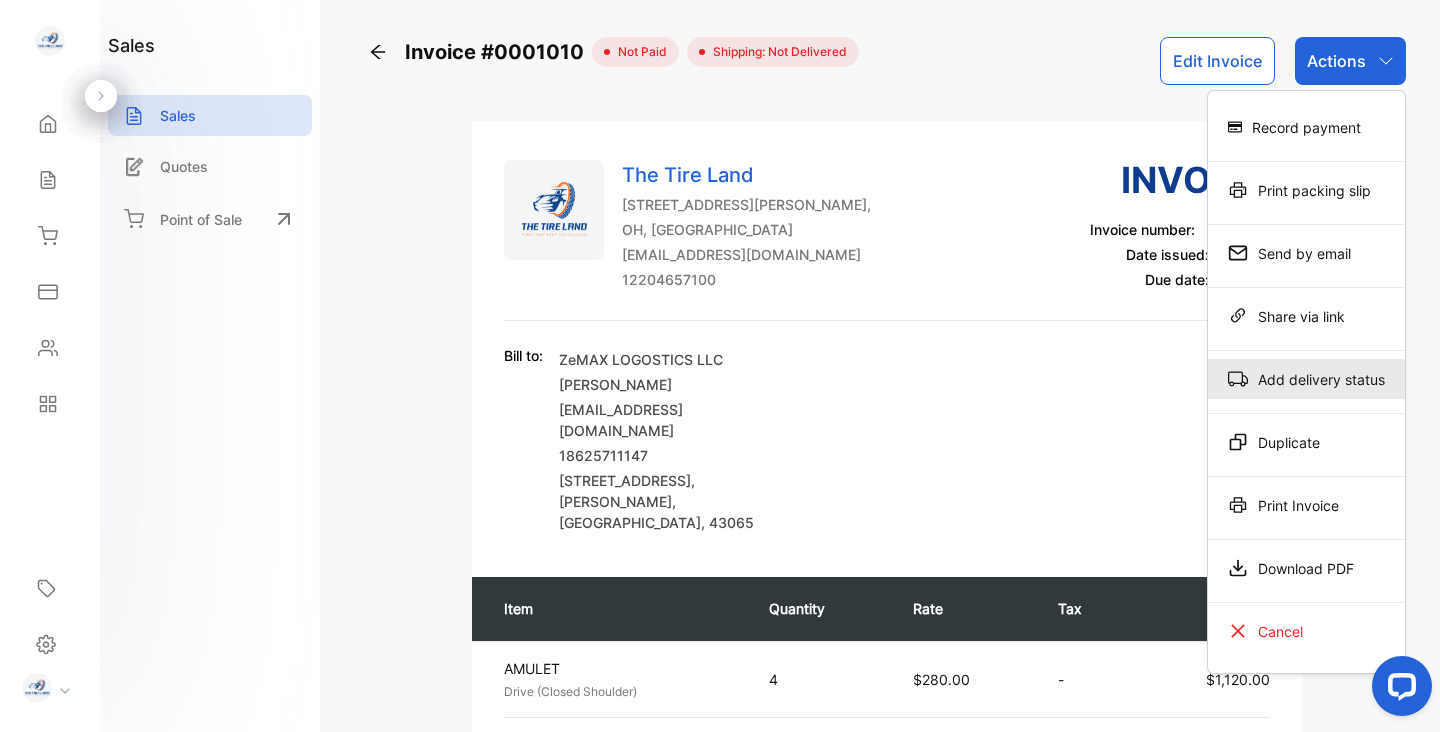 click on "Add delivery status" at bounding box center [1306, 379] 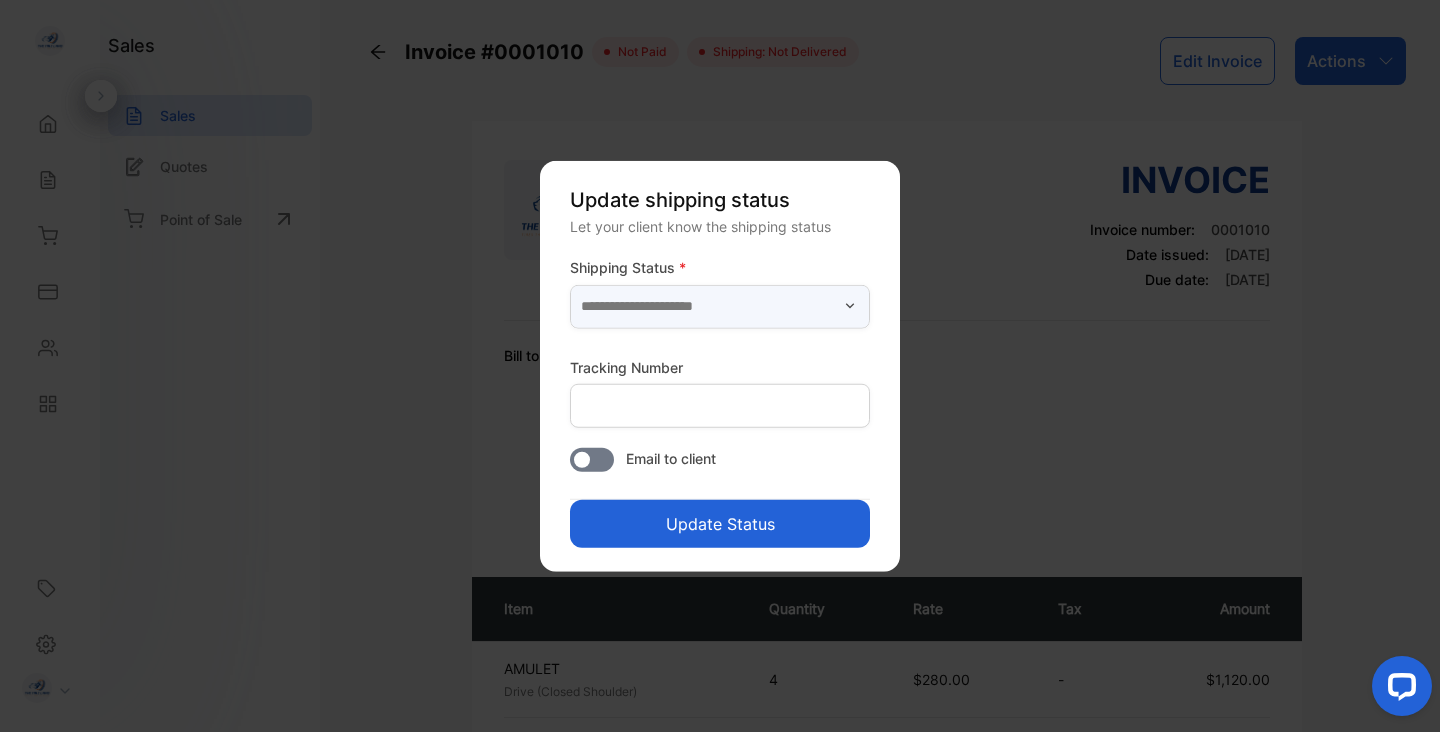 click at bounding box center (720, 306) 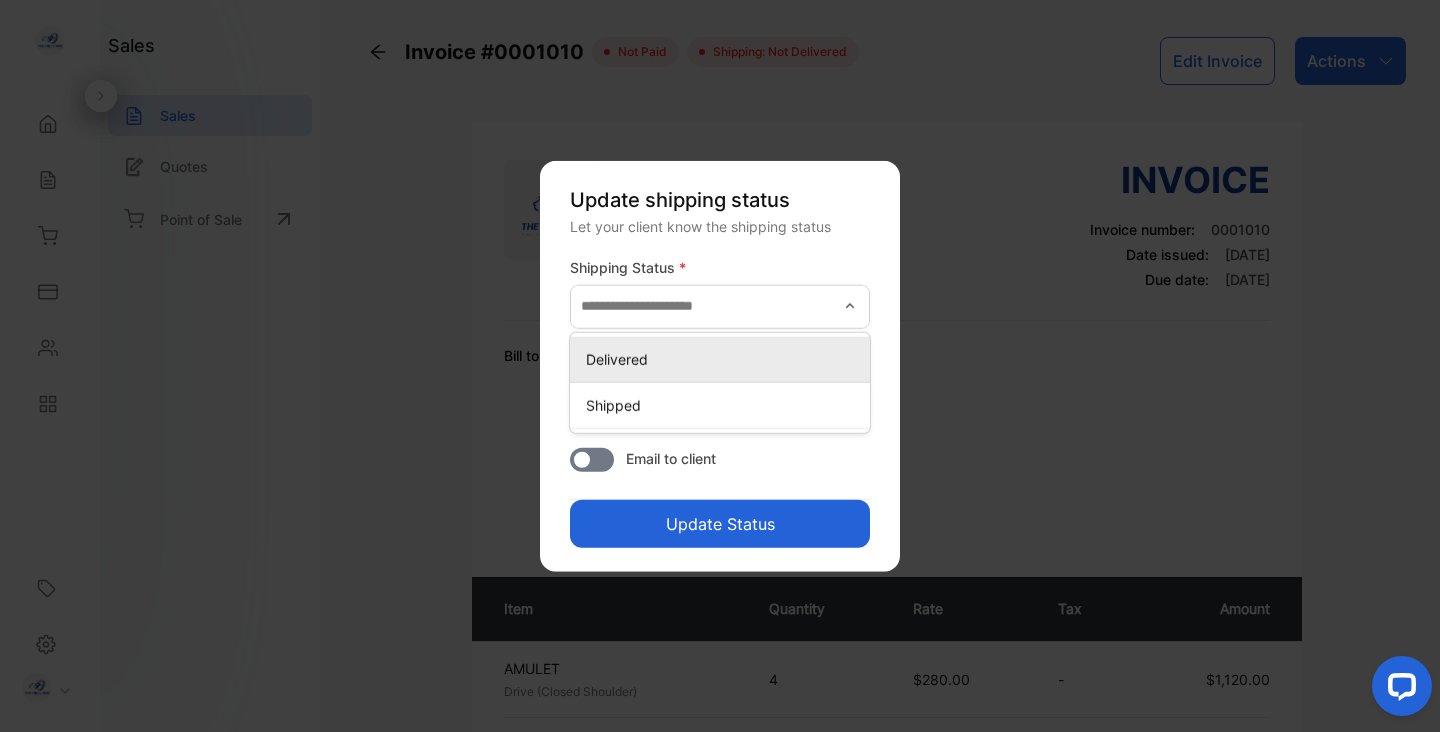 click on "Delivered" at bounding box center (724, 358) 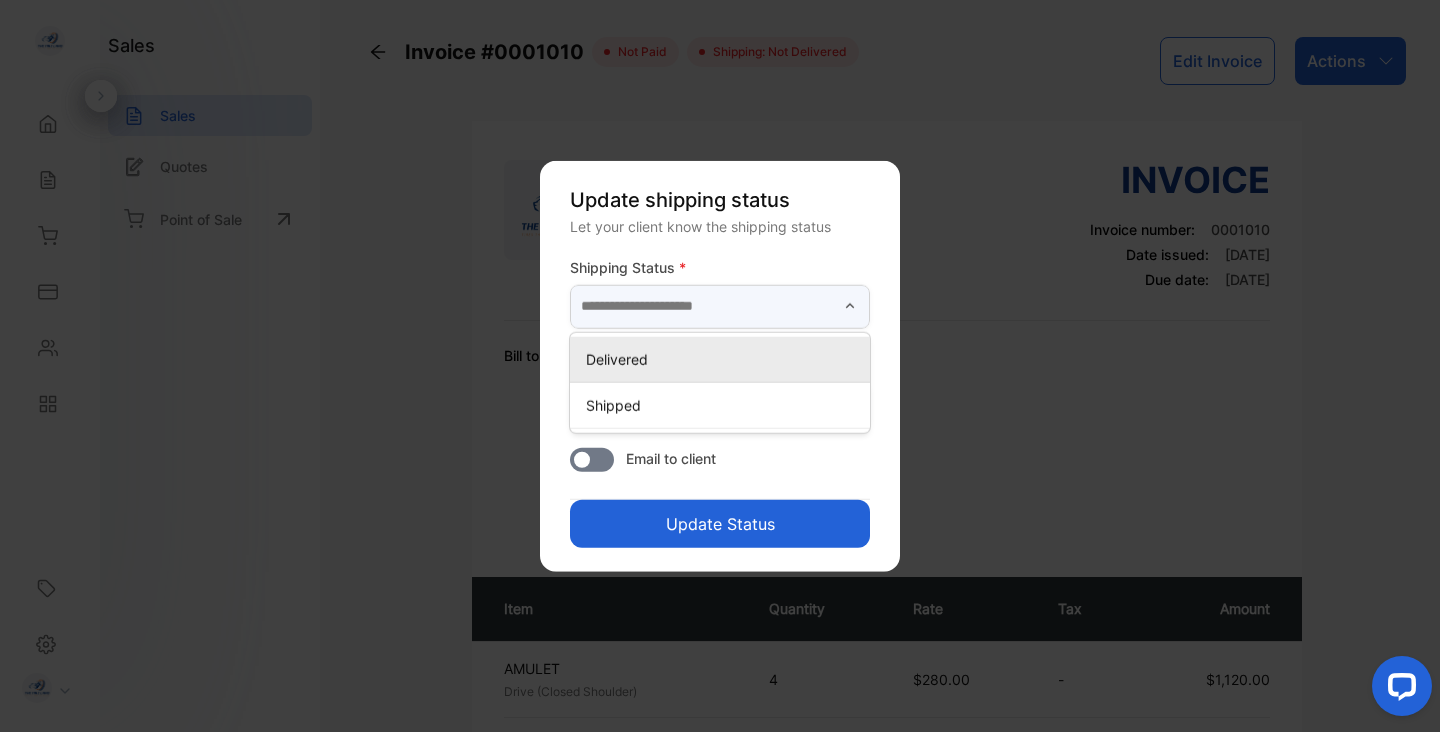 type on "*********" 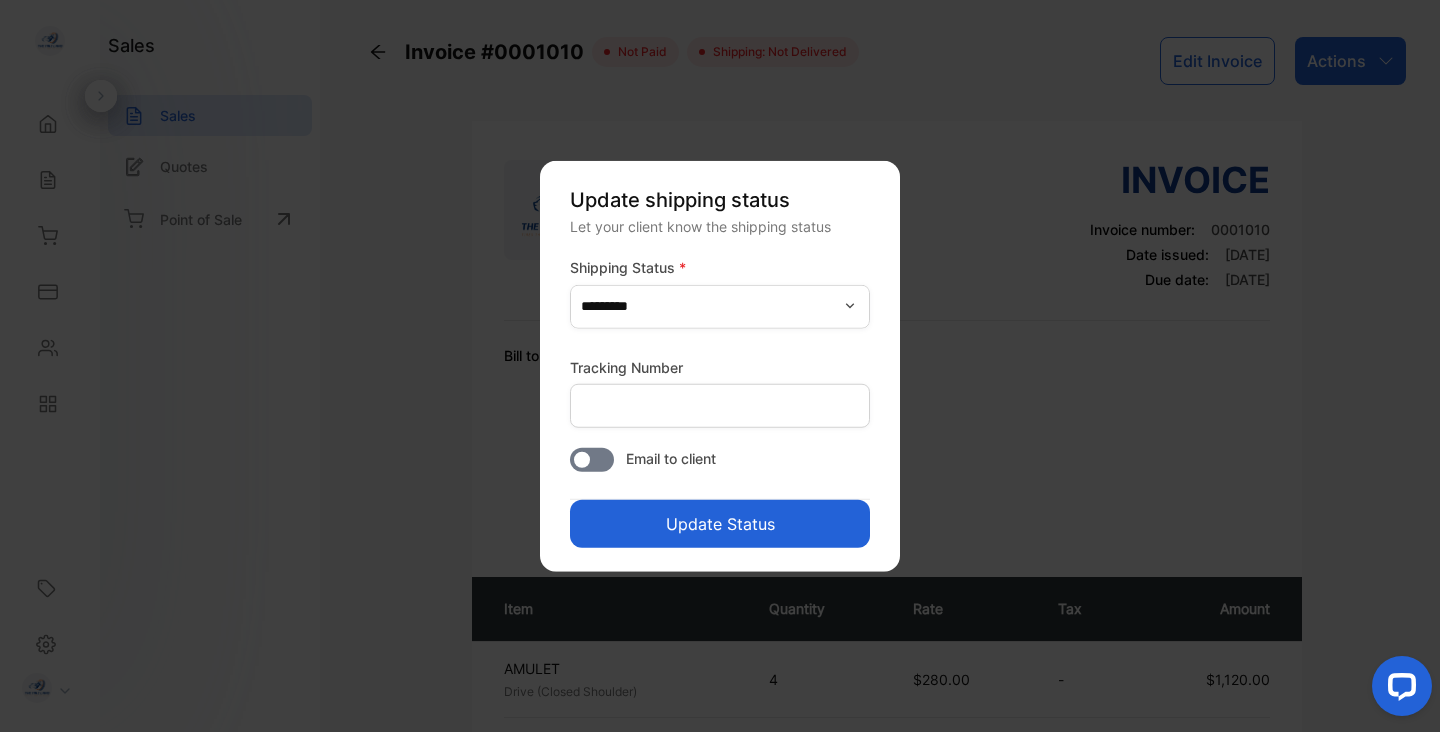 click on "Update Status" at bounding box center [720, 523] 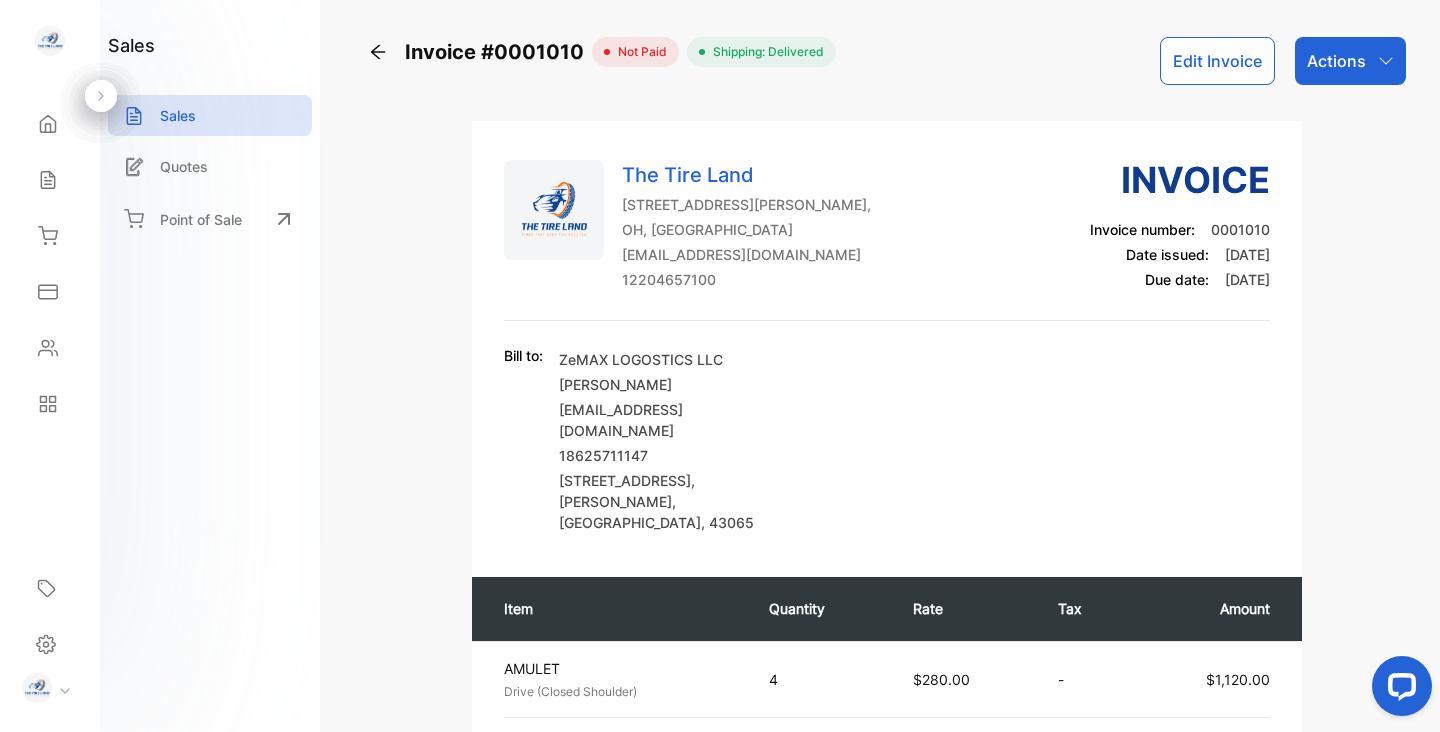 click 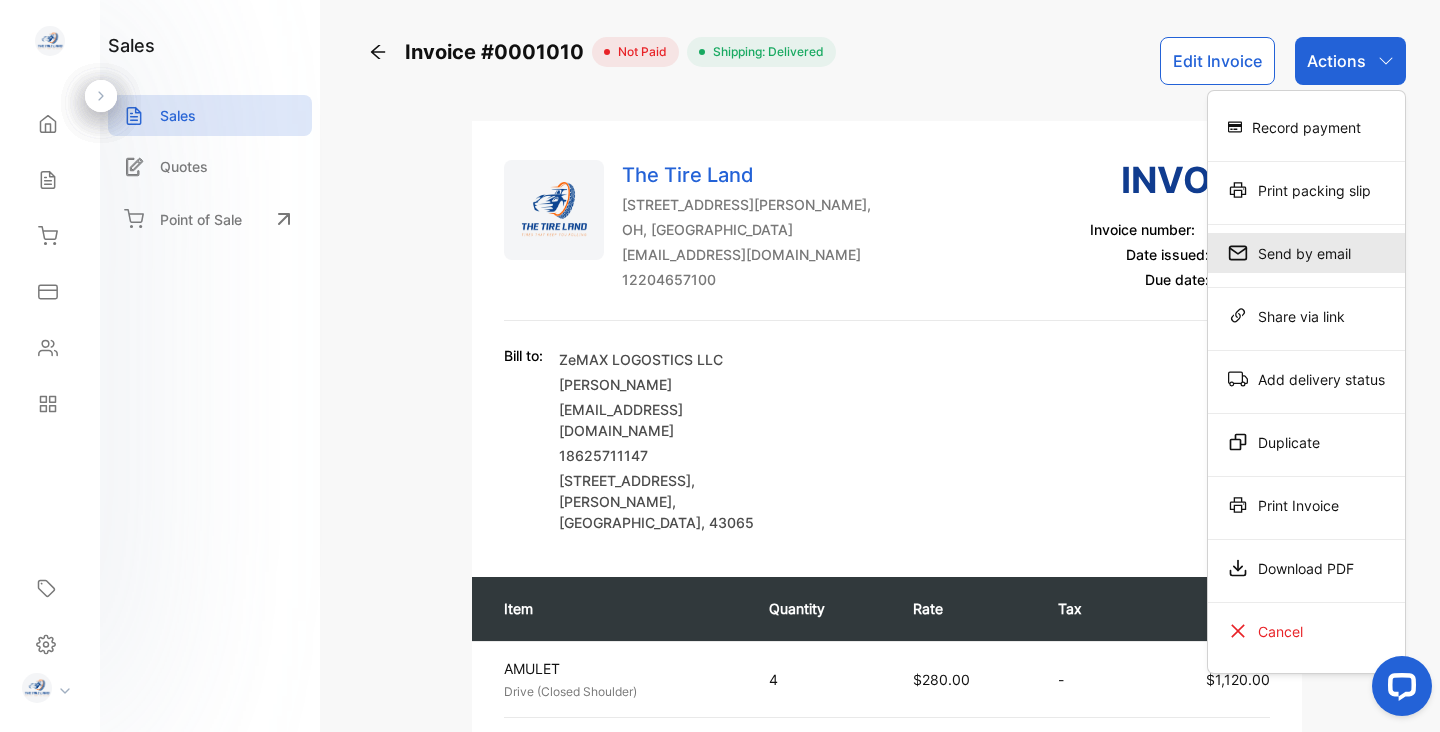 click on "Send by email" at bounding box center [1306, 253] 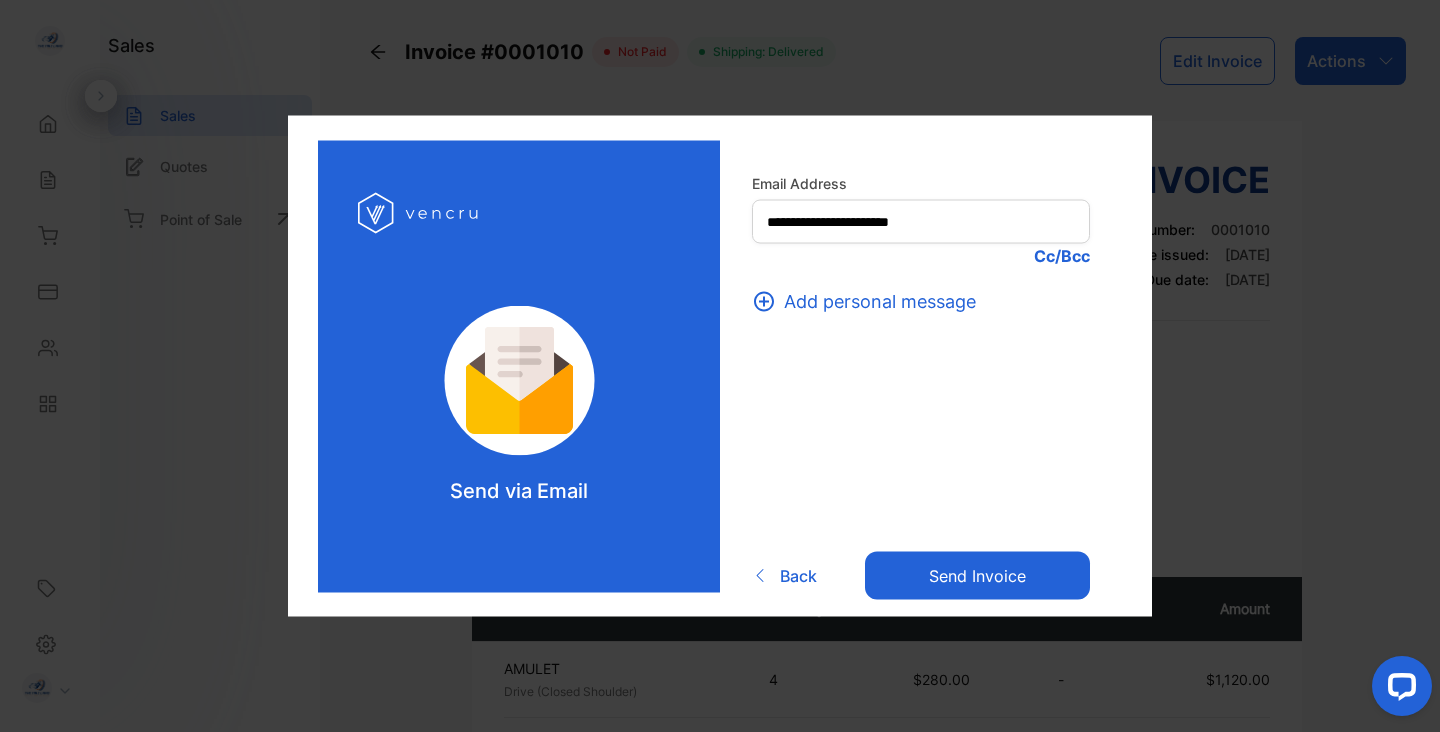 click on "Send invoice" at bounding box center (977, 575) 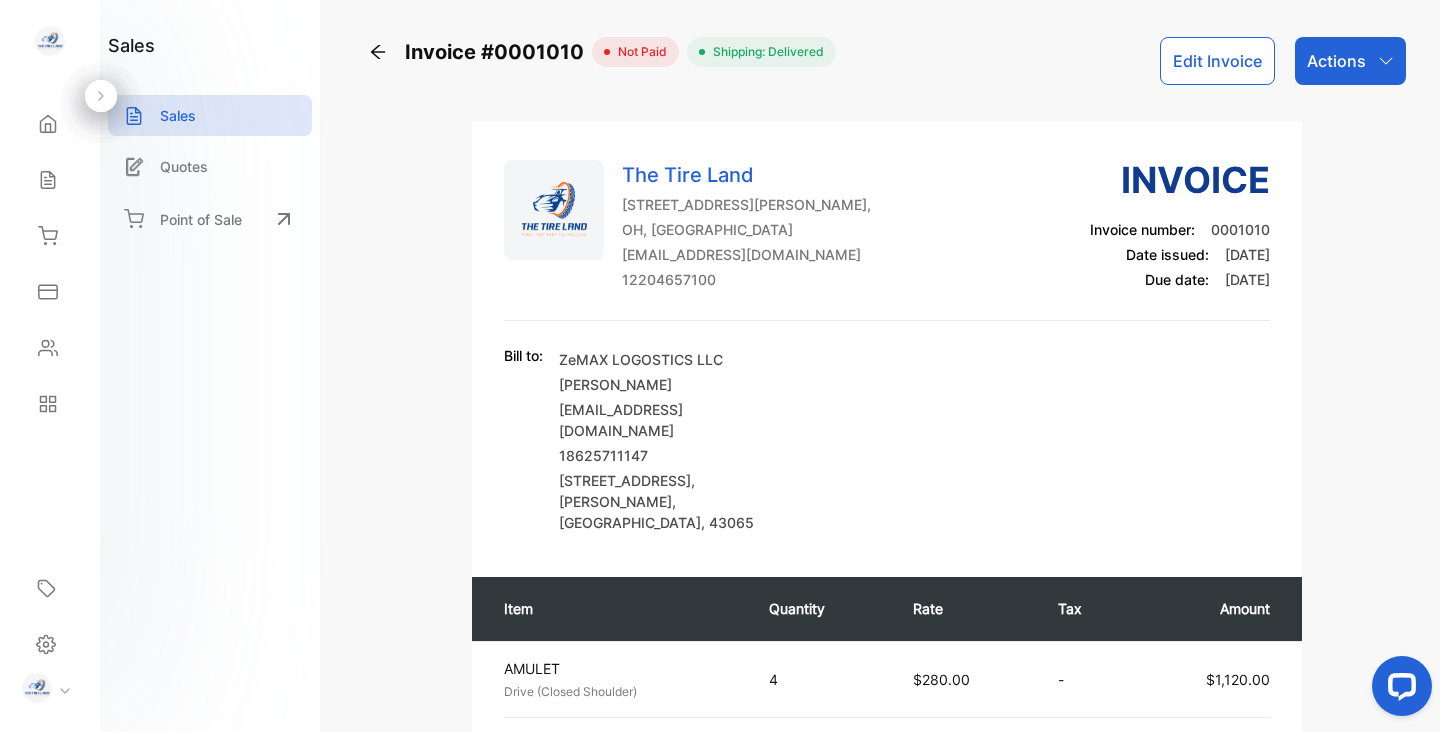 click on "Actions" at bounding box center (1336, 61) 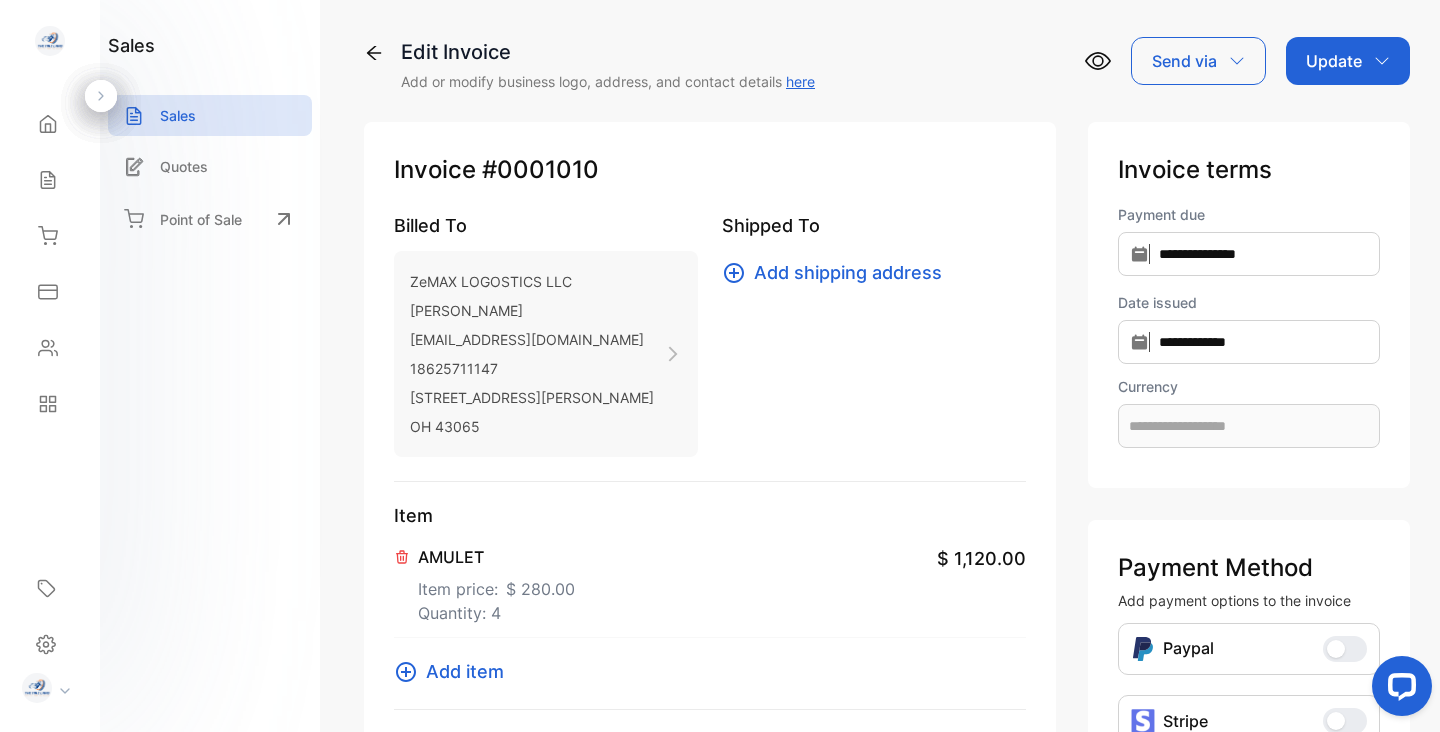 type on "**********" 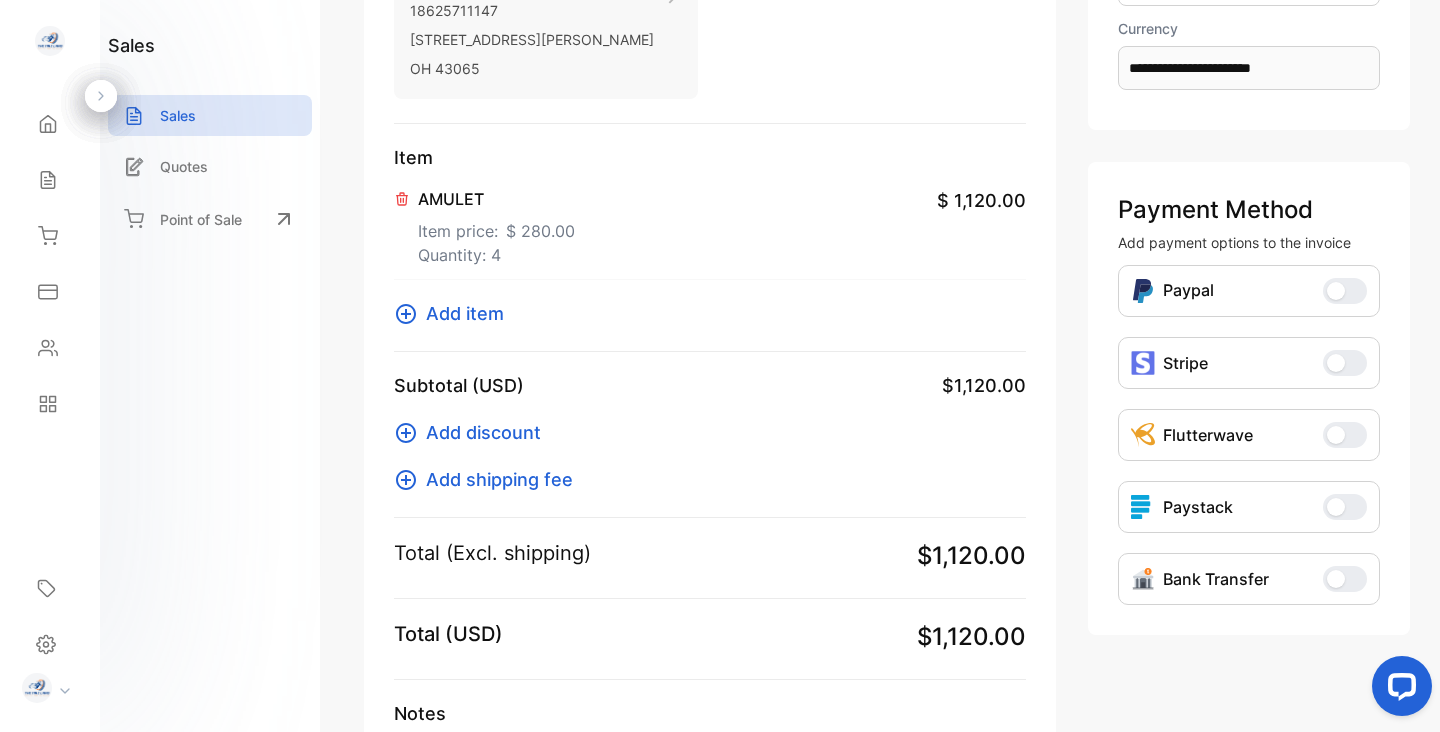 scroll, scrollTop: 536, scrollLeft: 0, axis: vertical 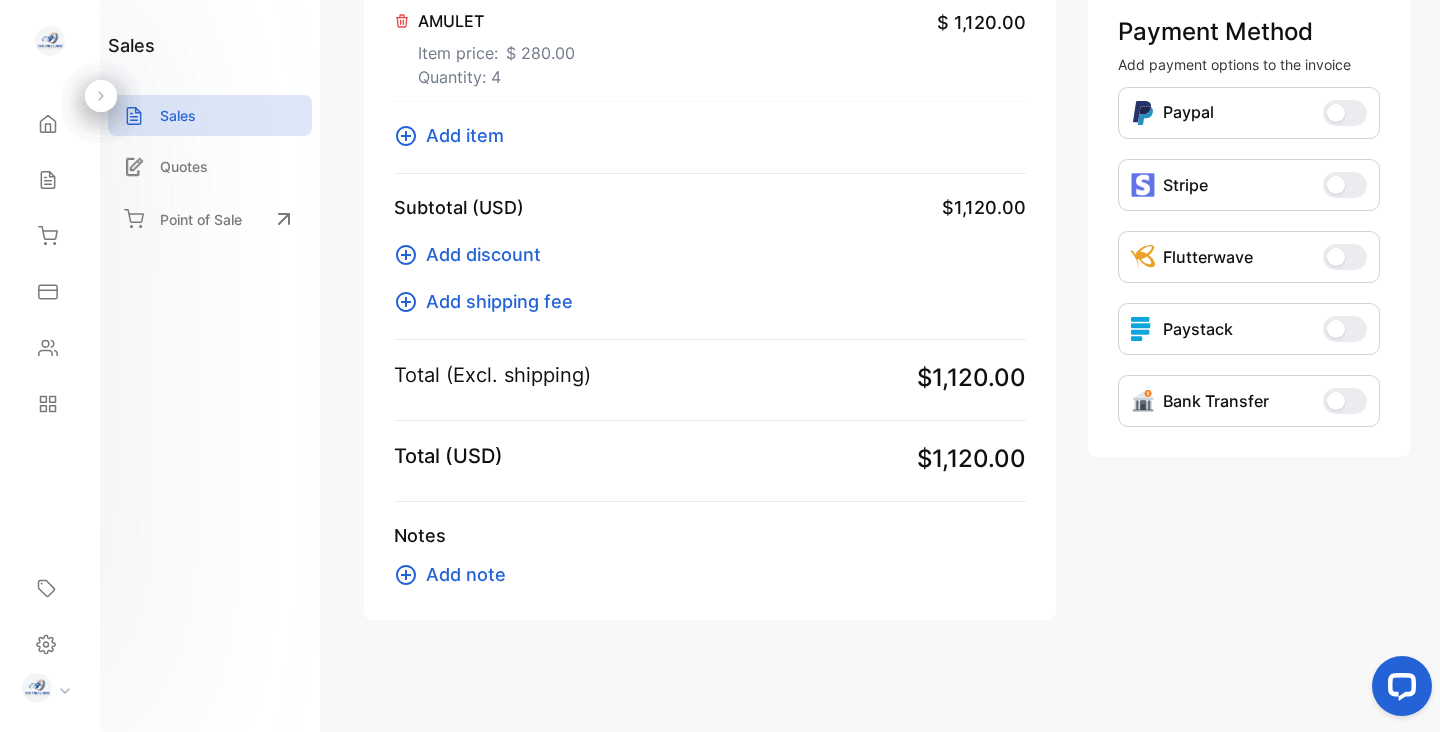 click on "Add note" at bounding box center [466, 574] 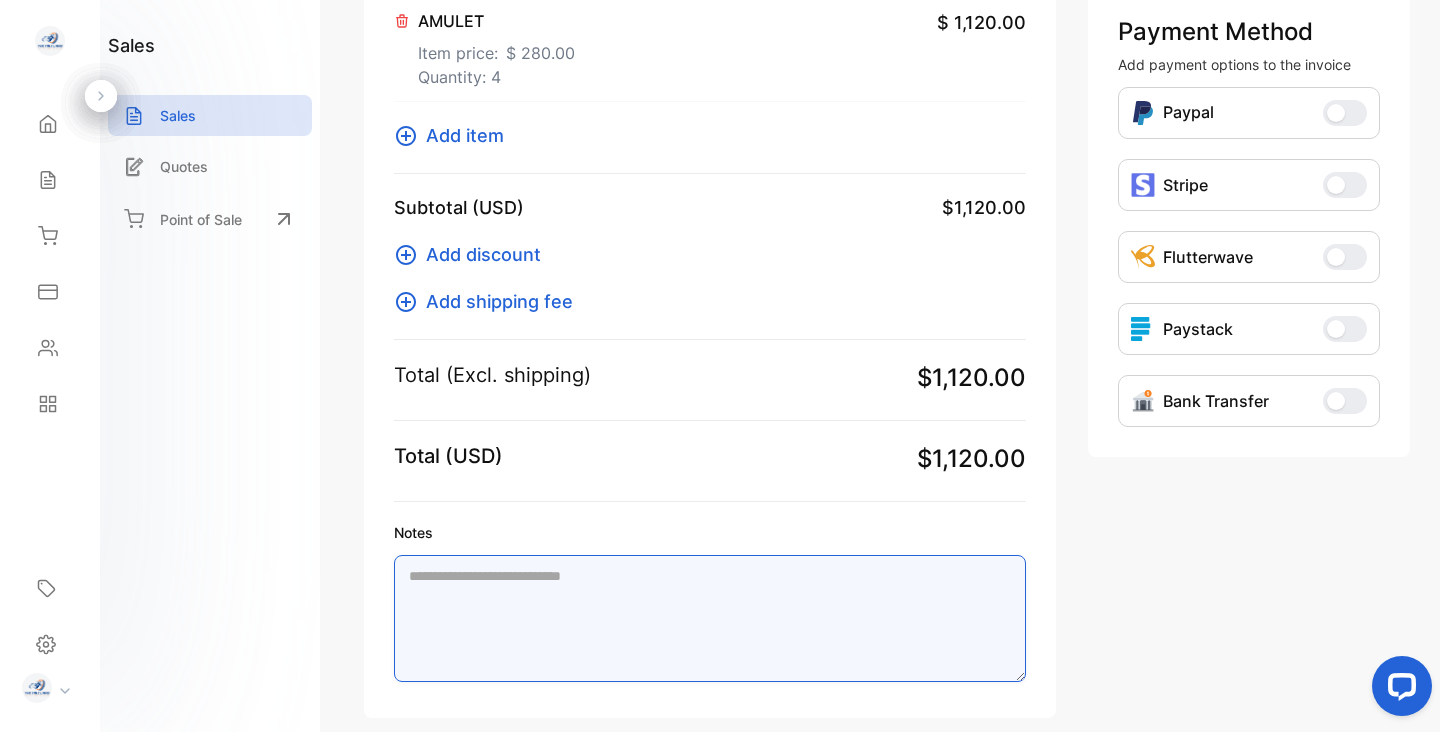 click on "Notes" at bounding box center (710, 618) 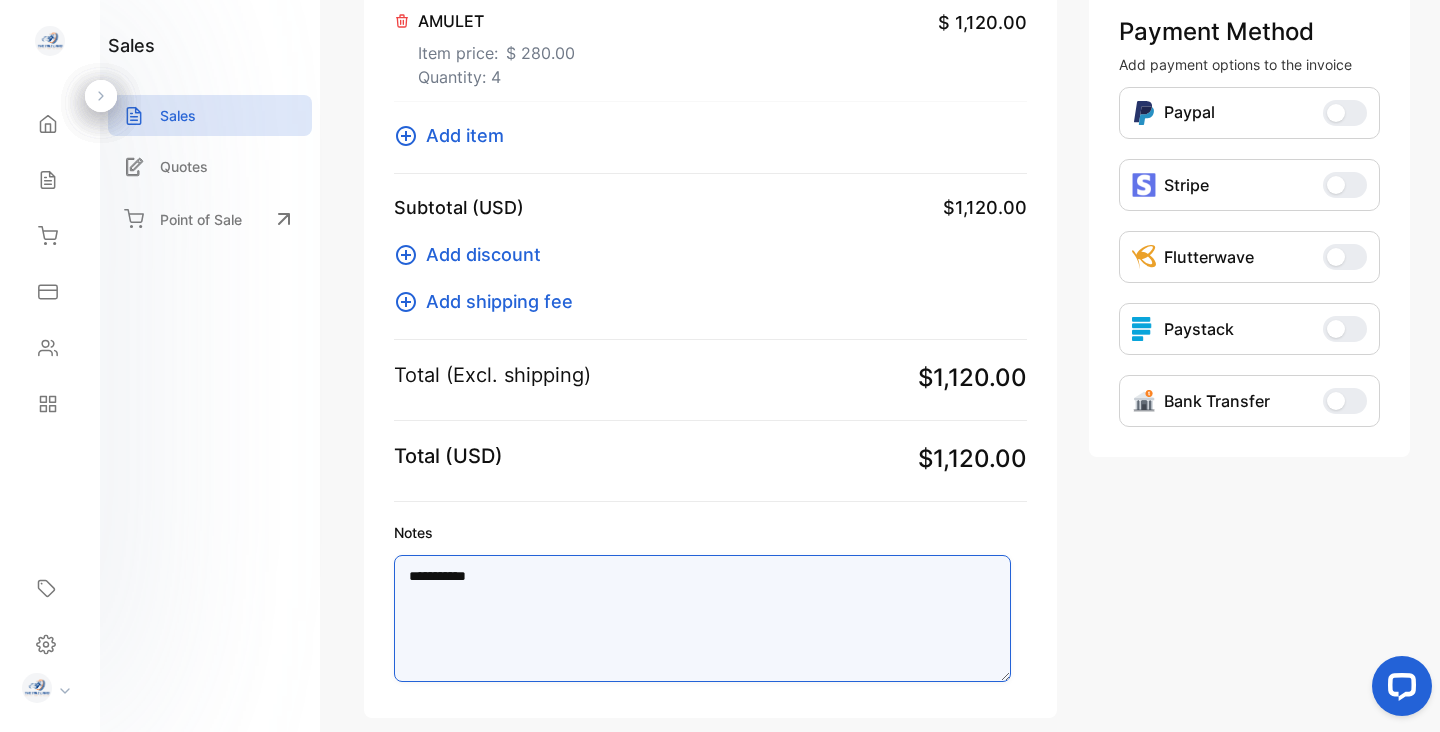 click on "**********" at bounding box center (702, 618) 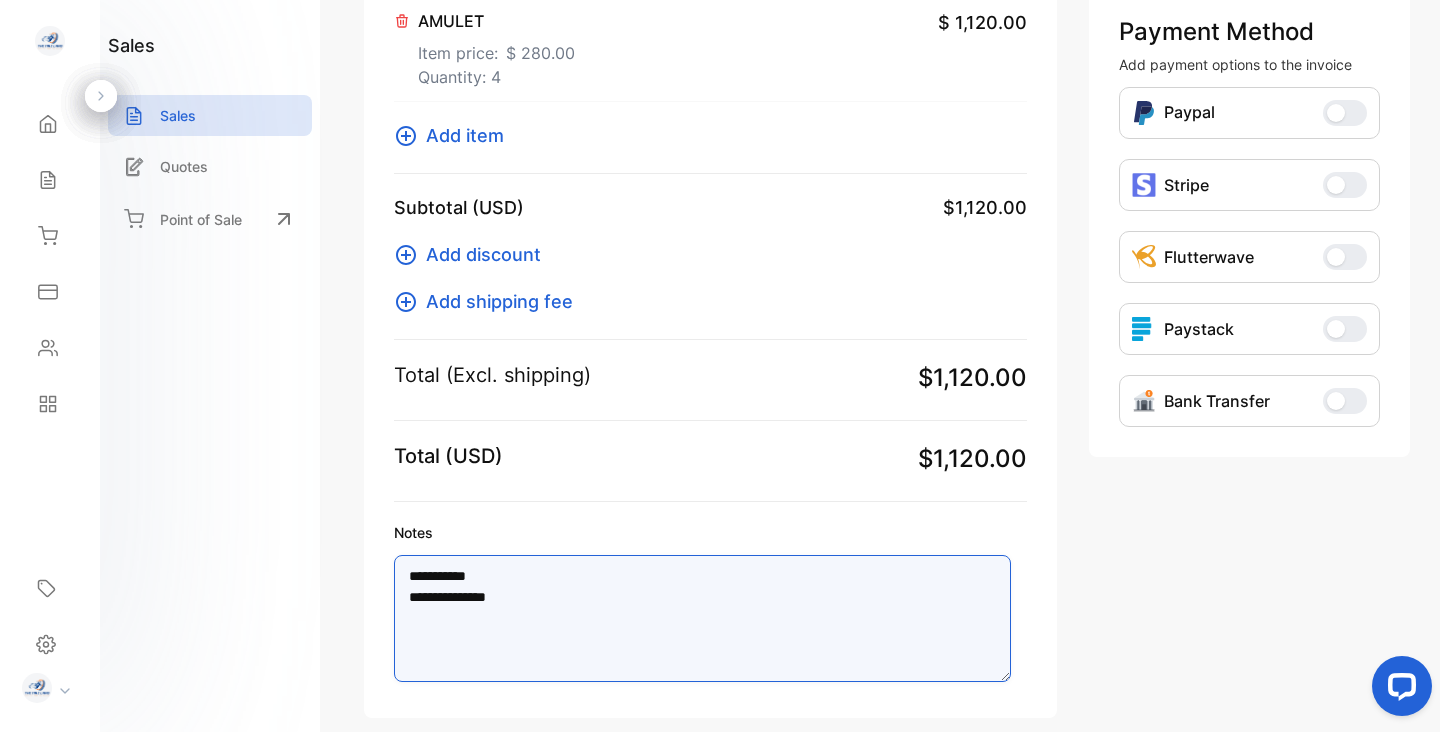 click on "**********" at bounding box center [702, 618] 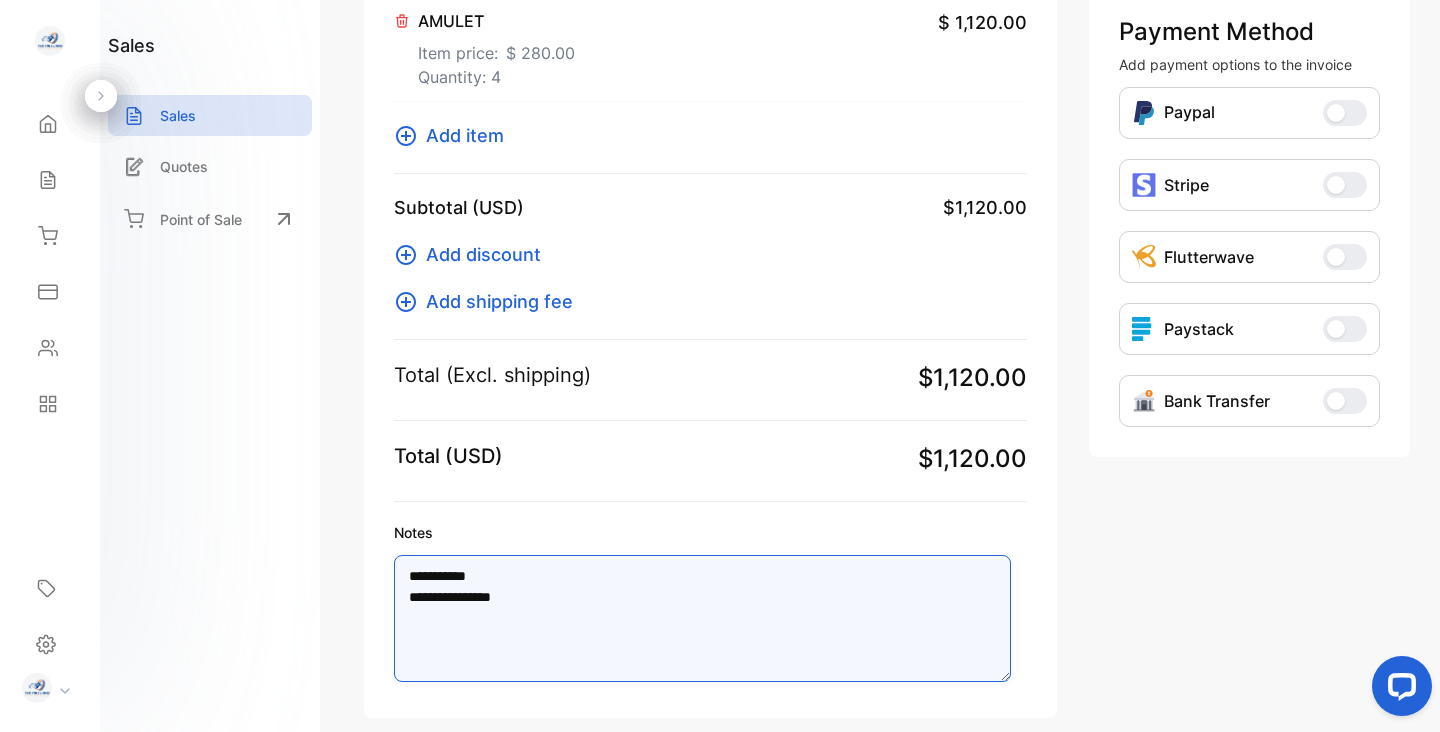click on "**********" at bounding box center [702, 618] 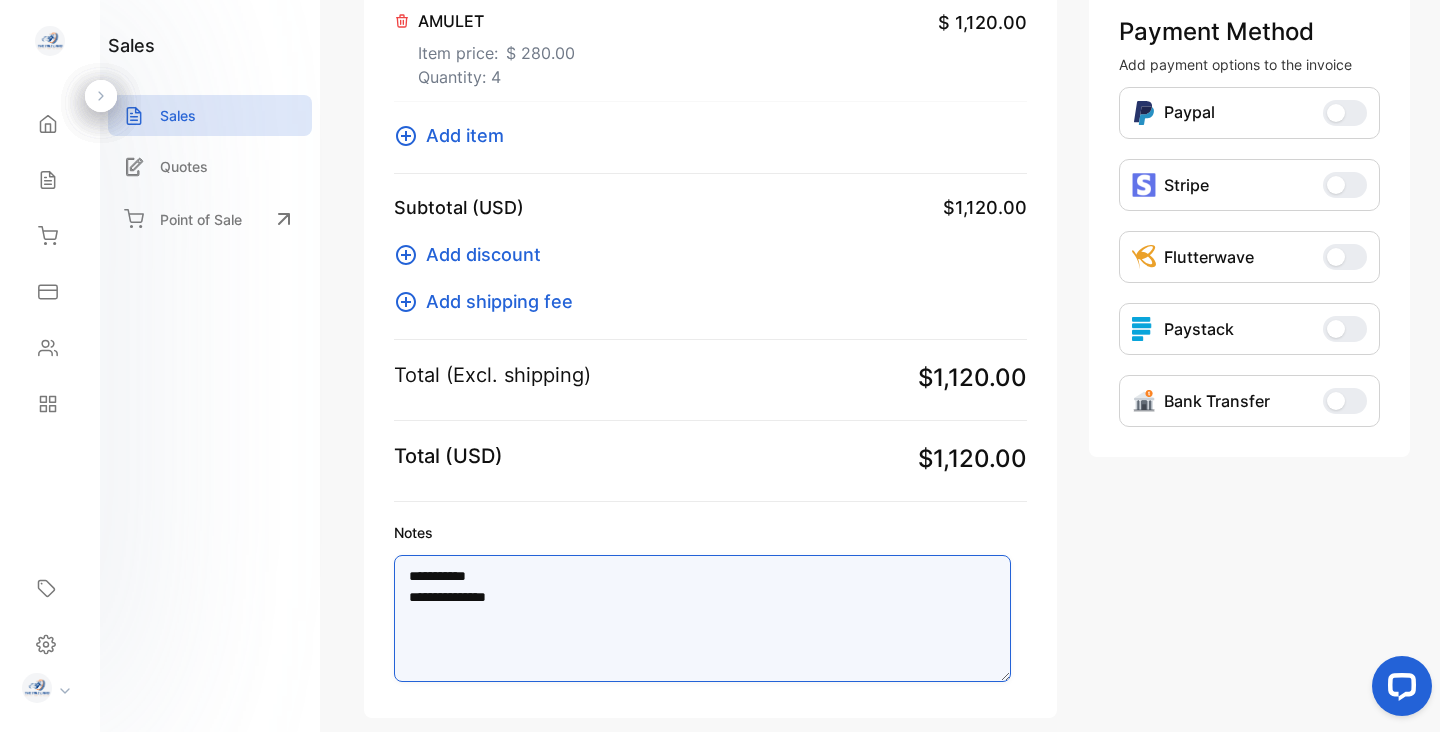 type on "**********" 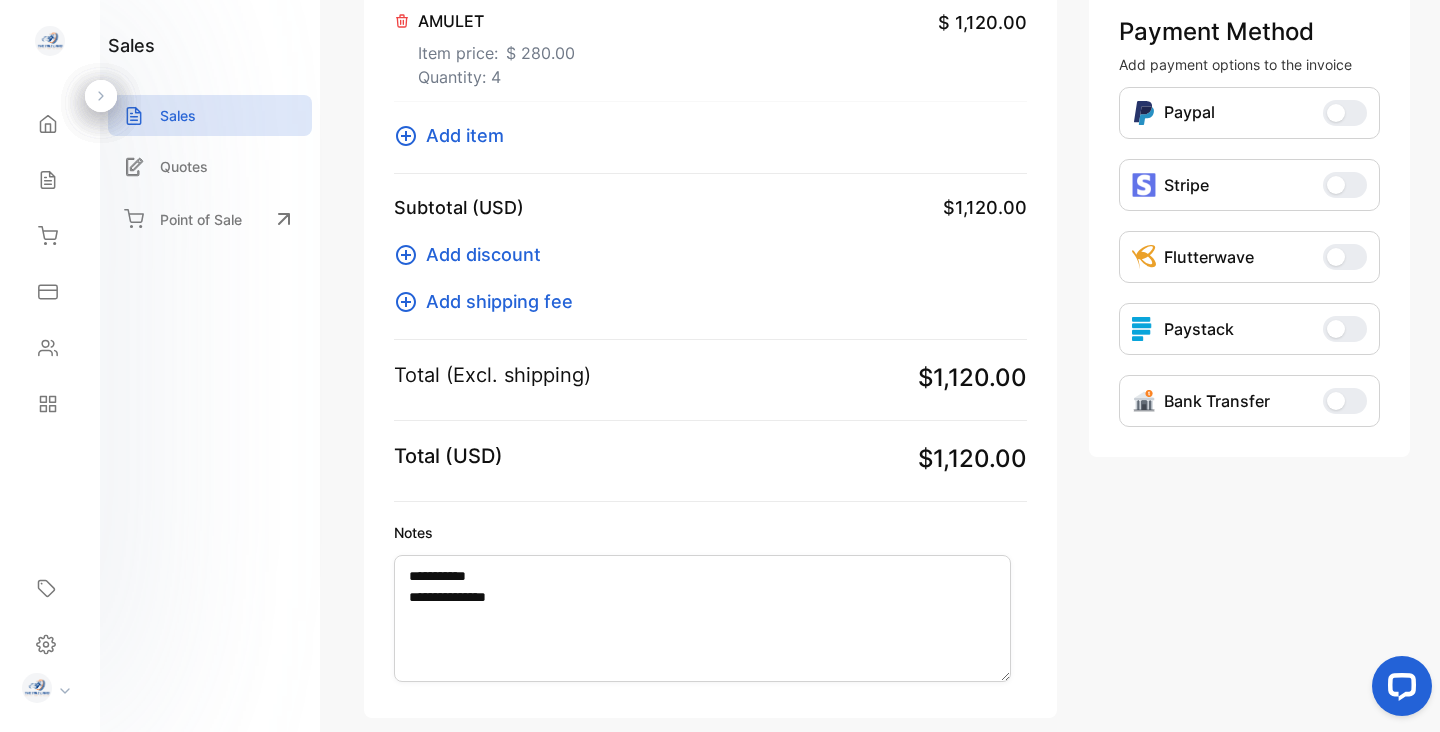 click on "**********" at bounding box center [710, 152] 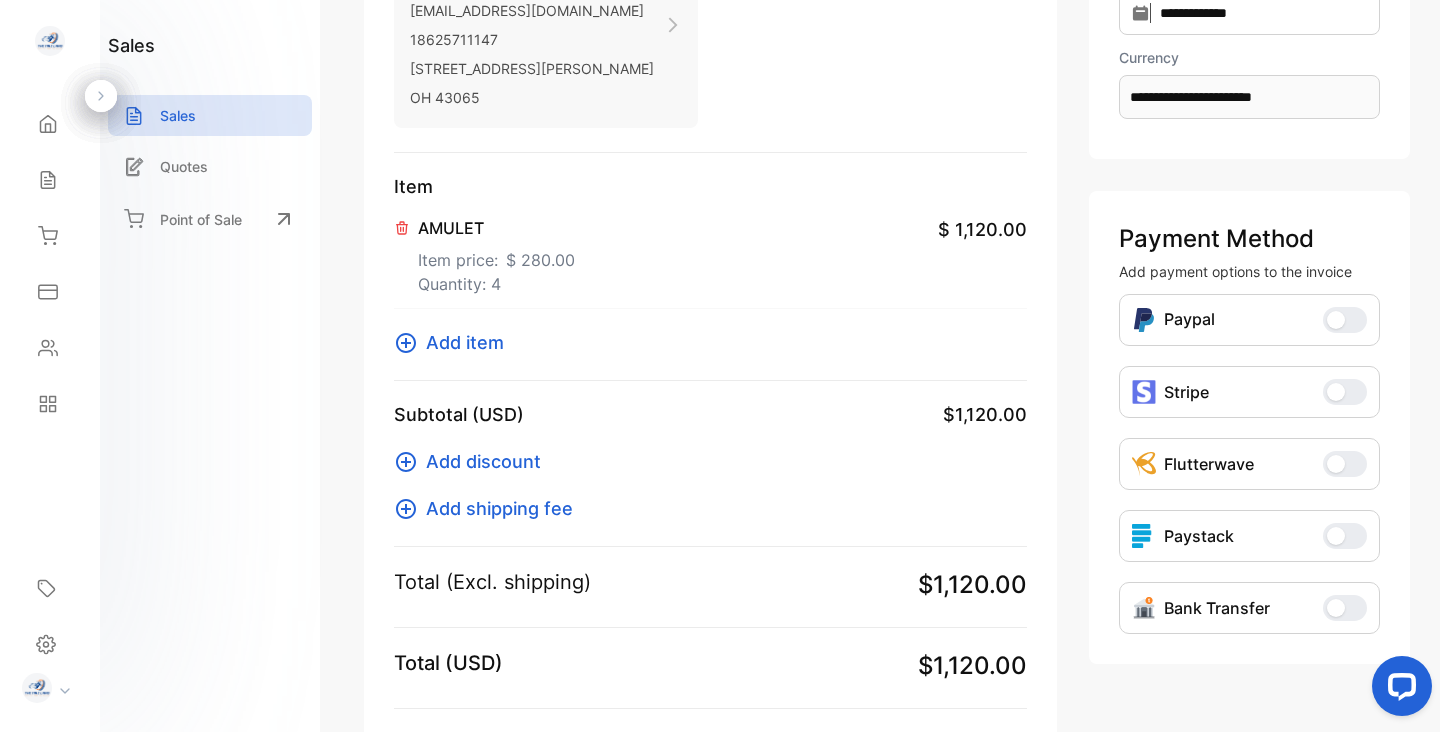 scroll, scrollTop: 0, scrollLeft: 0, axis: both 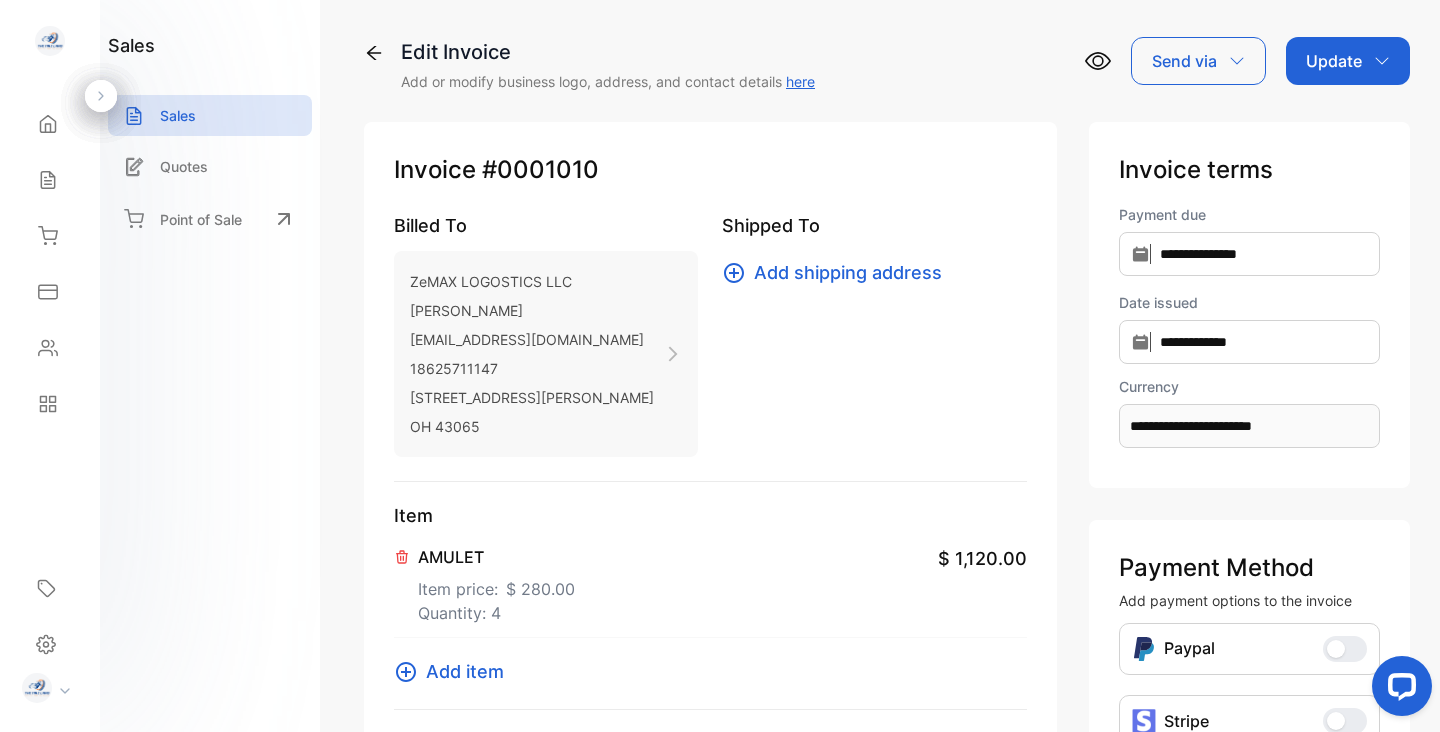 click on "Update" at bounding box center [1334, 61] 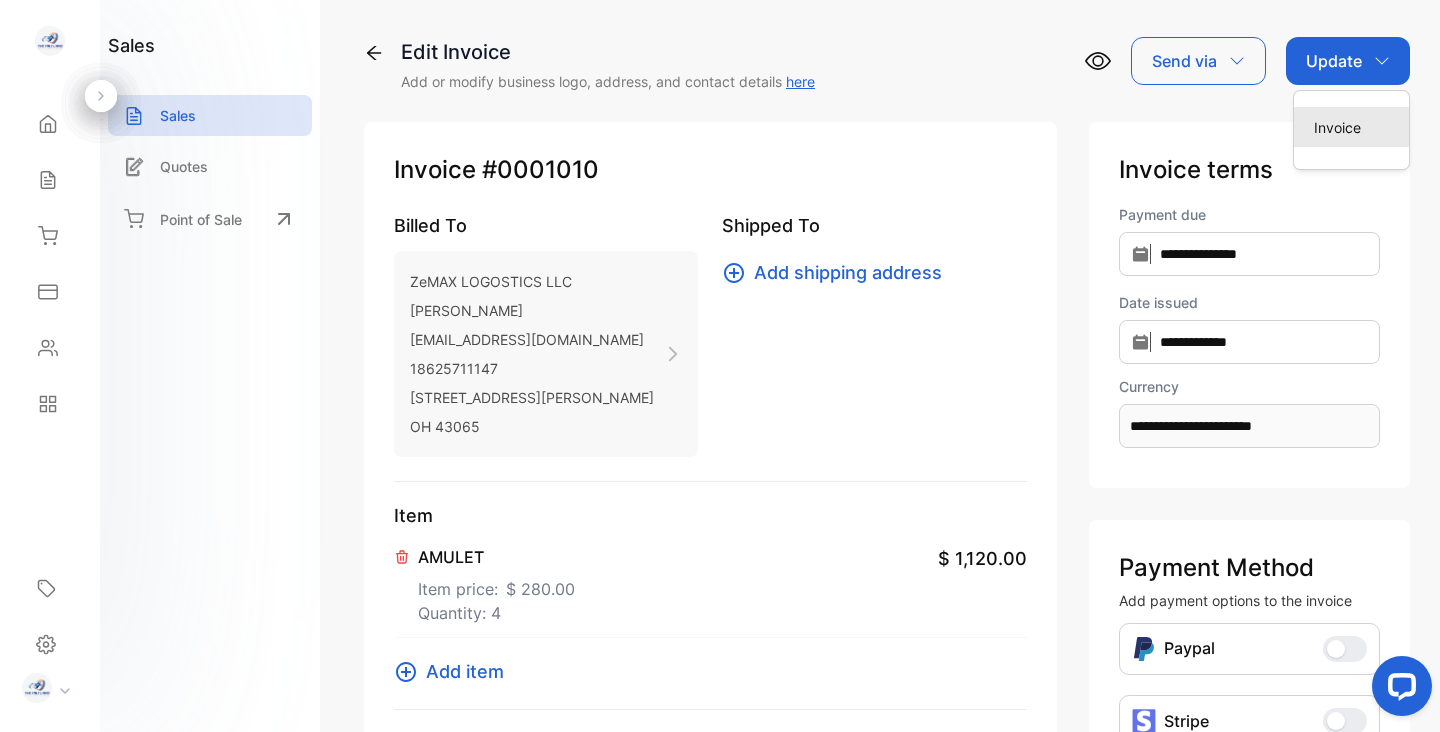 click on "Invoice" at bounding box center (1351, 127) 